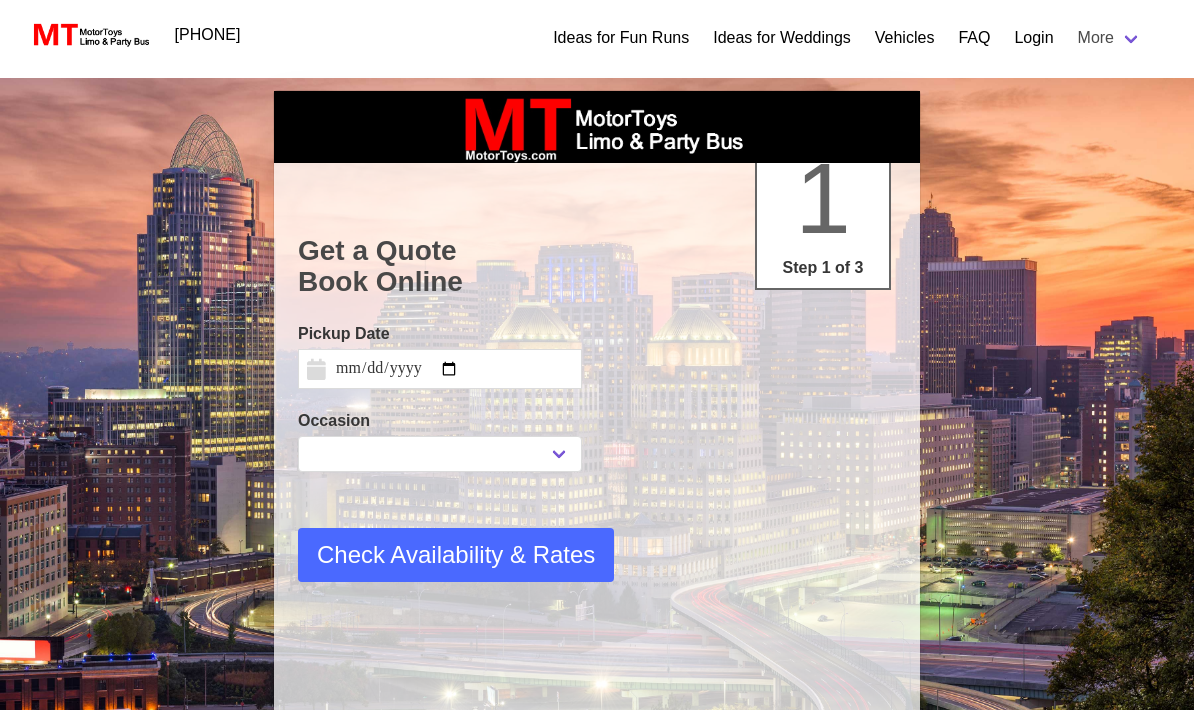 select 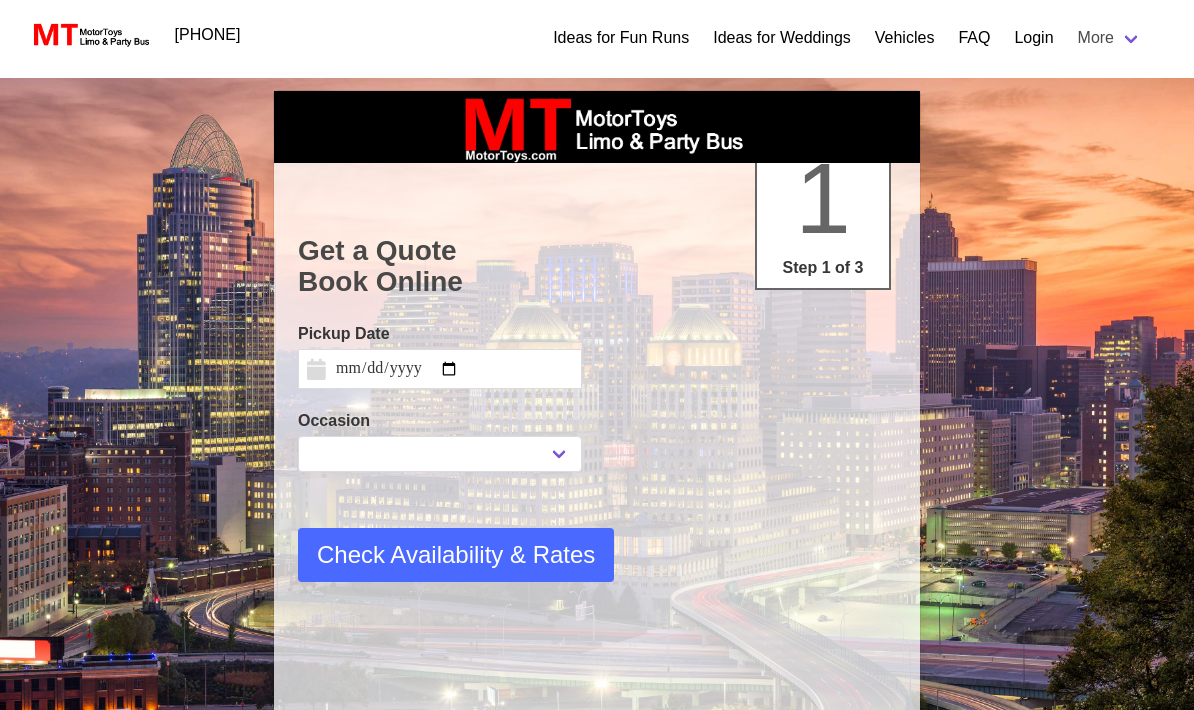 scroll, scrollTop: 0, scrollLeft: 0, axis: both 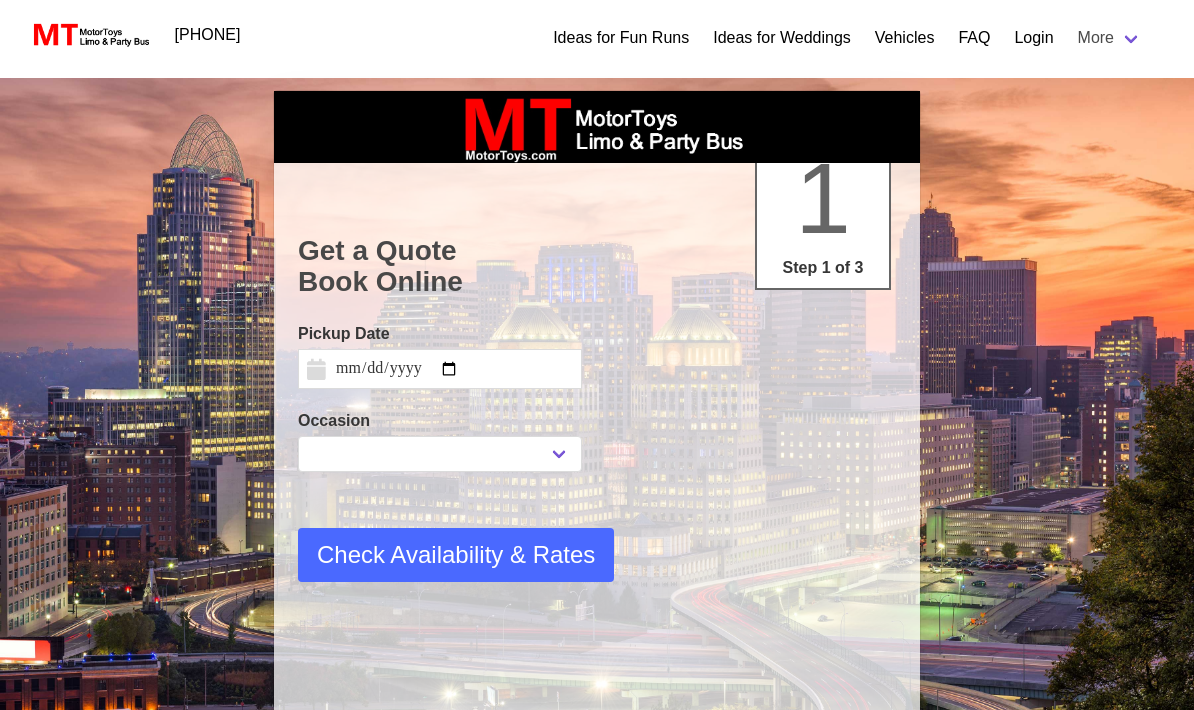 type on "**********" 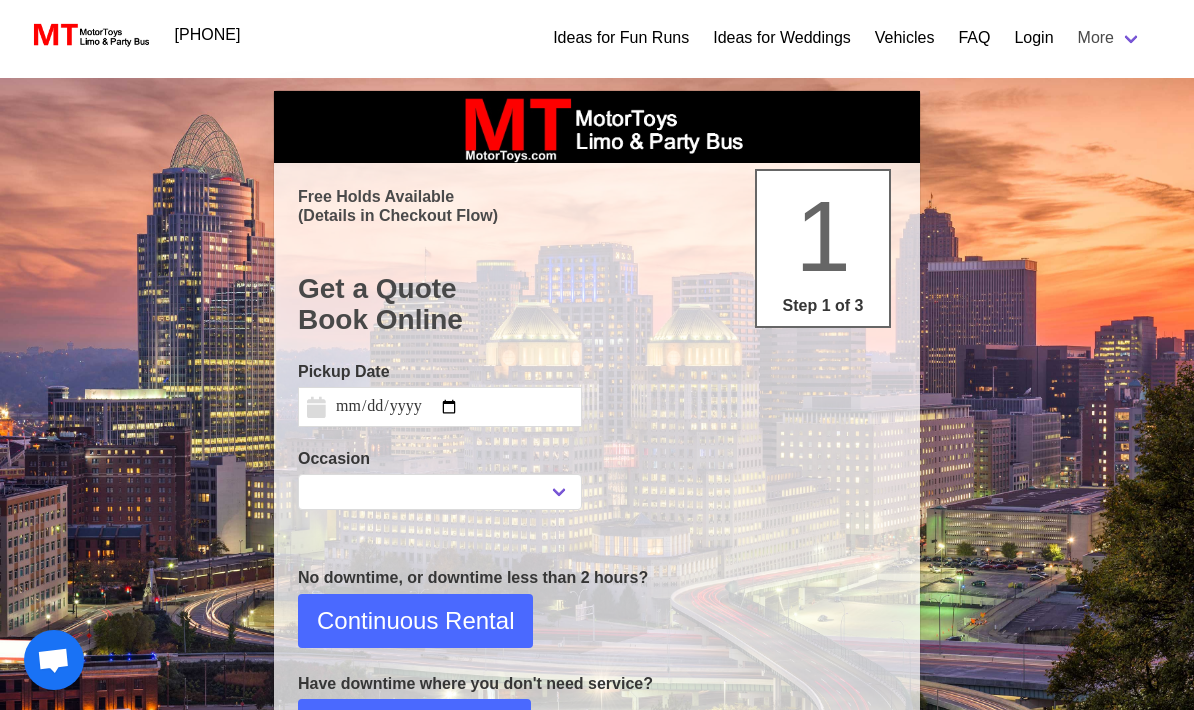 select 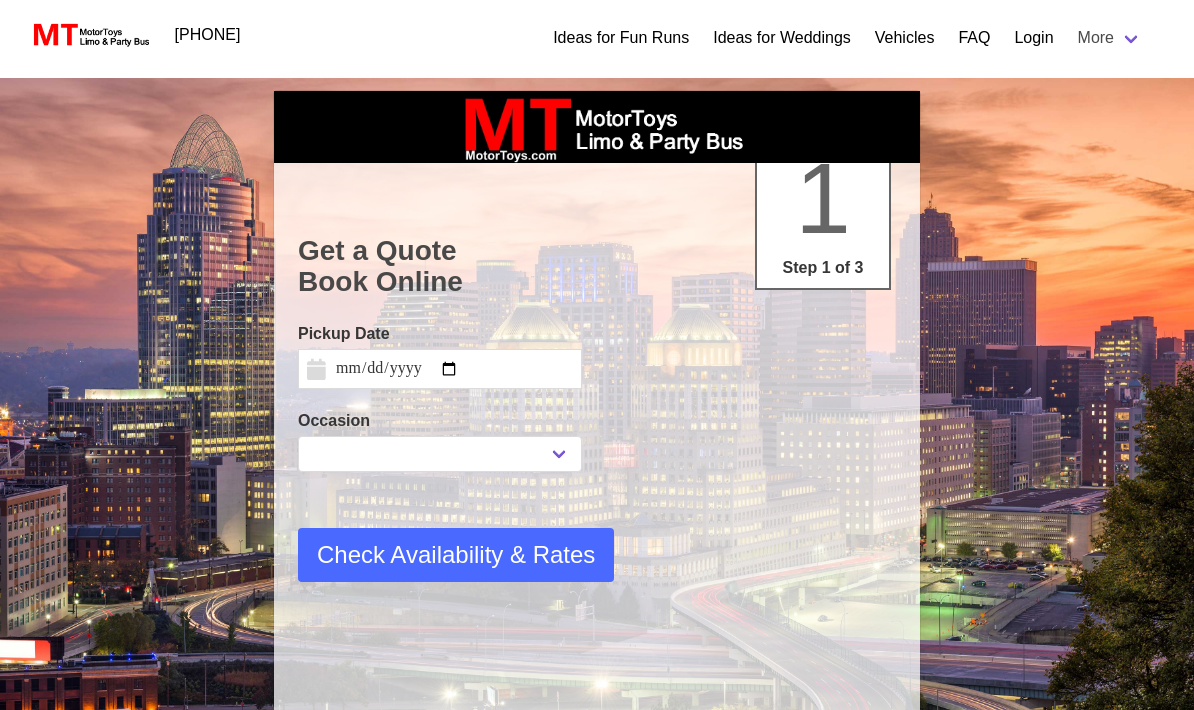 scroll, scrollTop: 0, scrollLeft: 0, axis: both 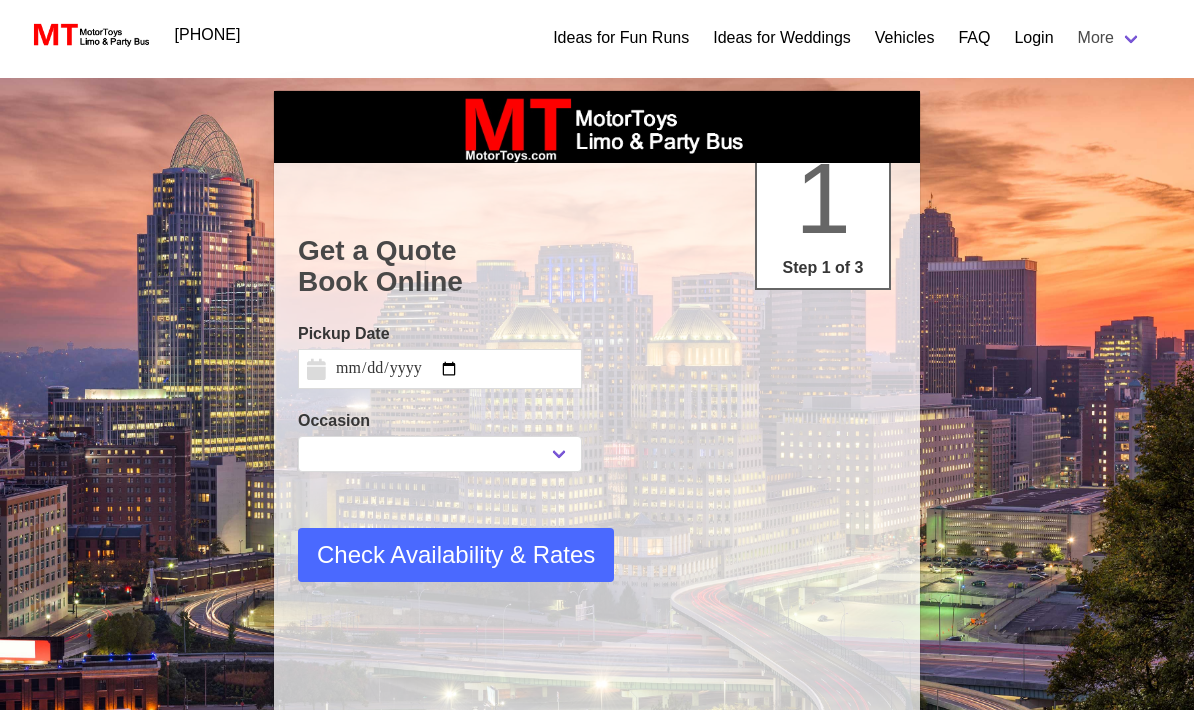 type on "**********" 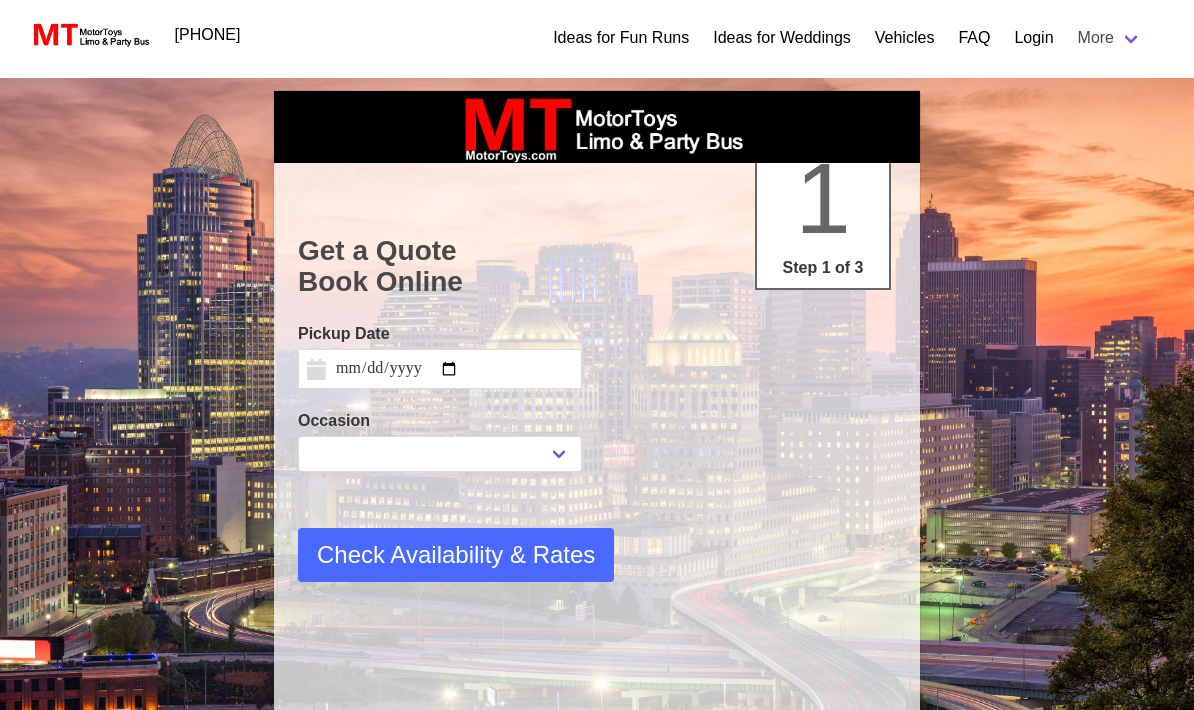 scroll, scrollTop: 0, scrollLeft: 0, axis: both 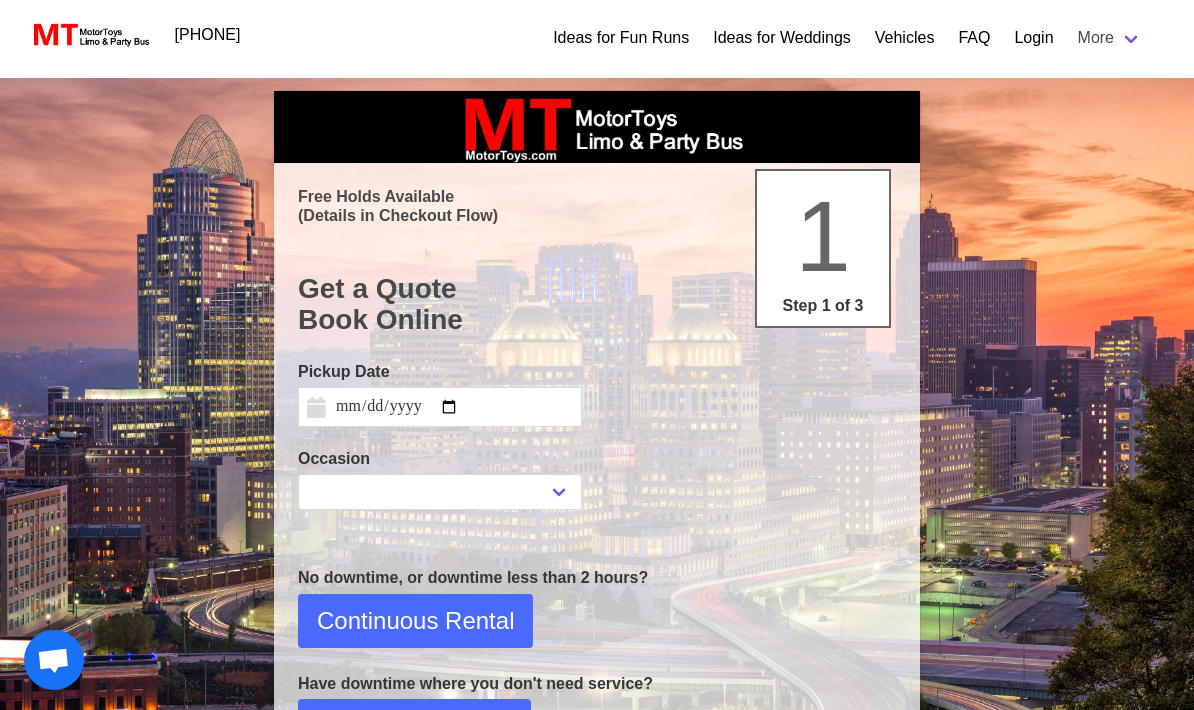 select 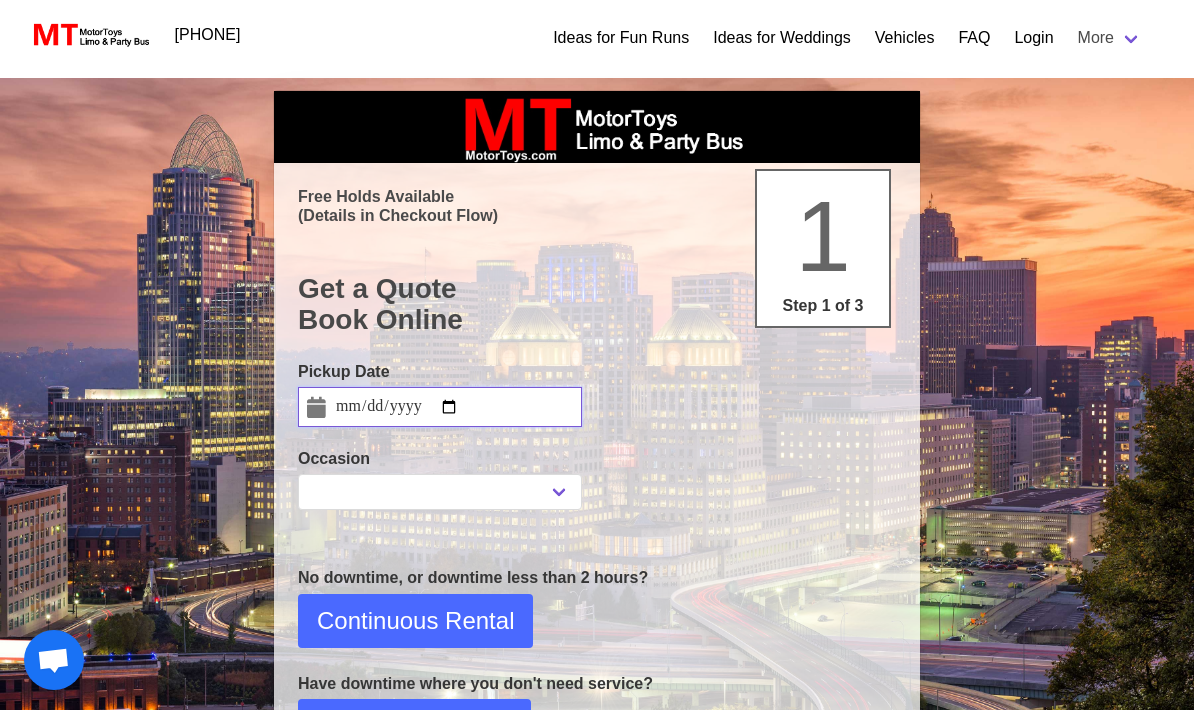 click on "**********" at bounding box center (440, 407) 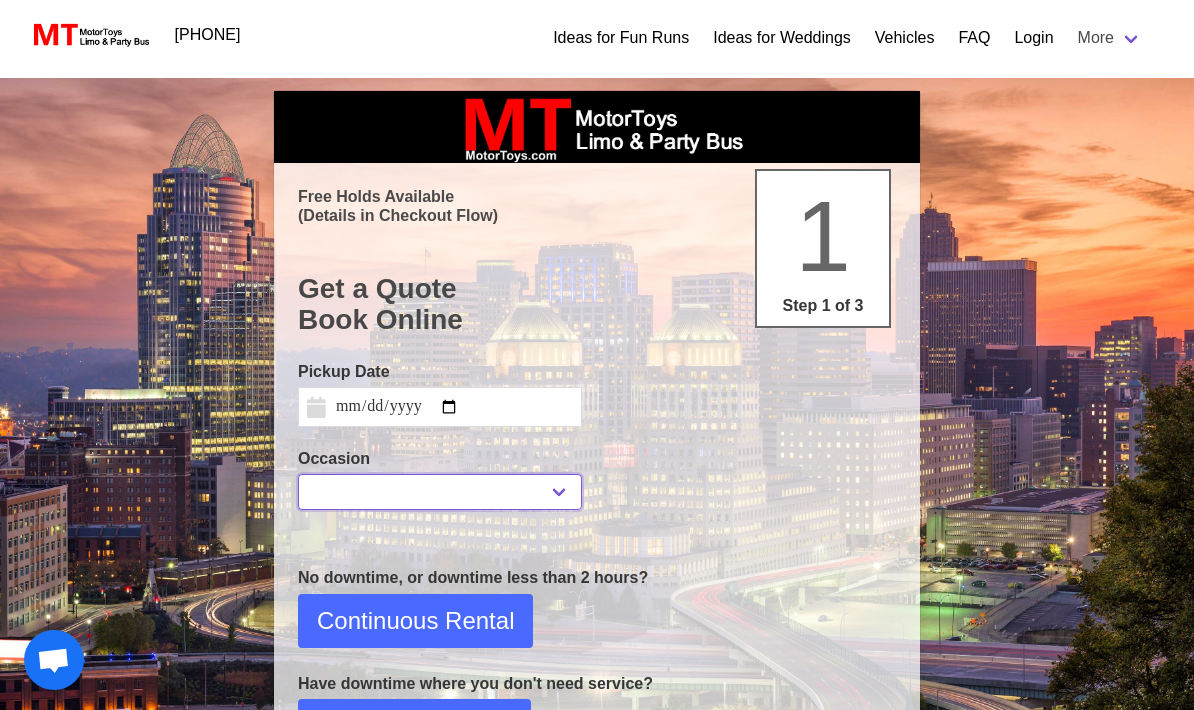 click on "**********" at bounding box center (440, 492) 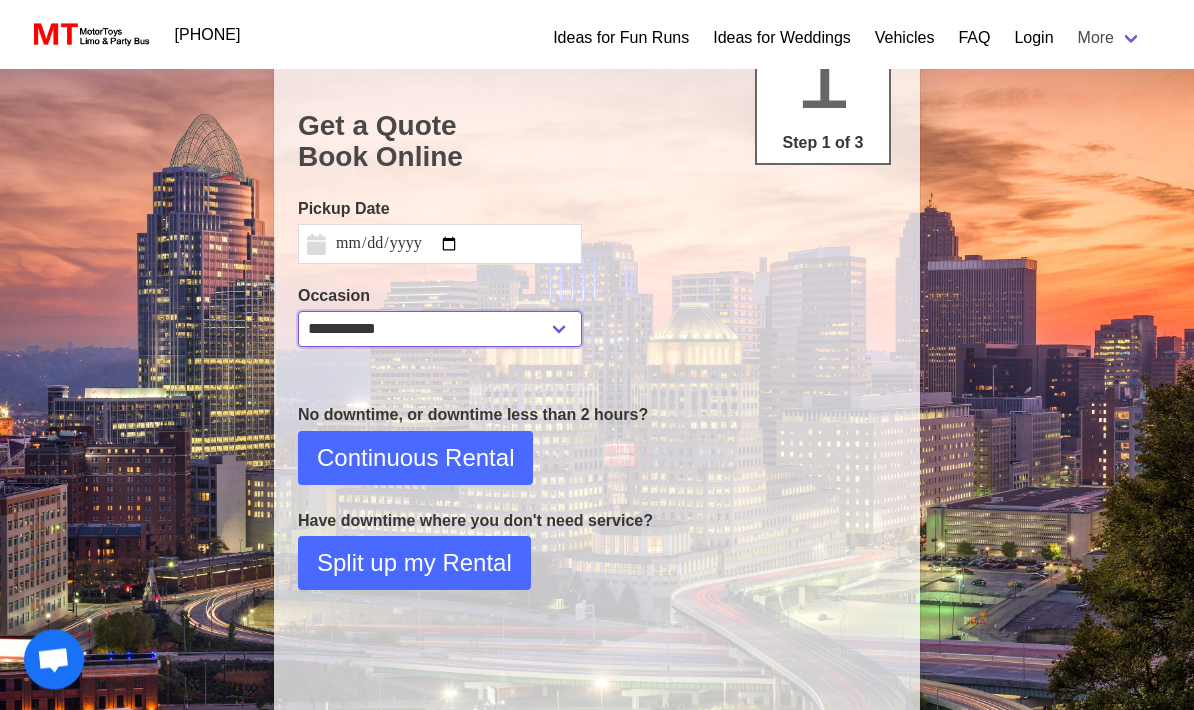 scroll, scrollTop: 164, scrollLeft: 0, axis: vertical 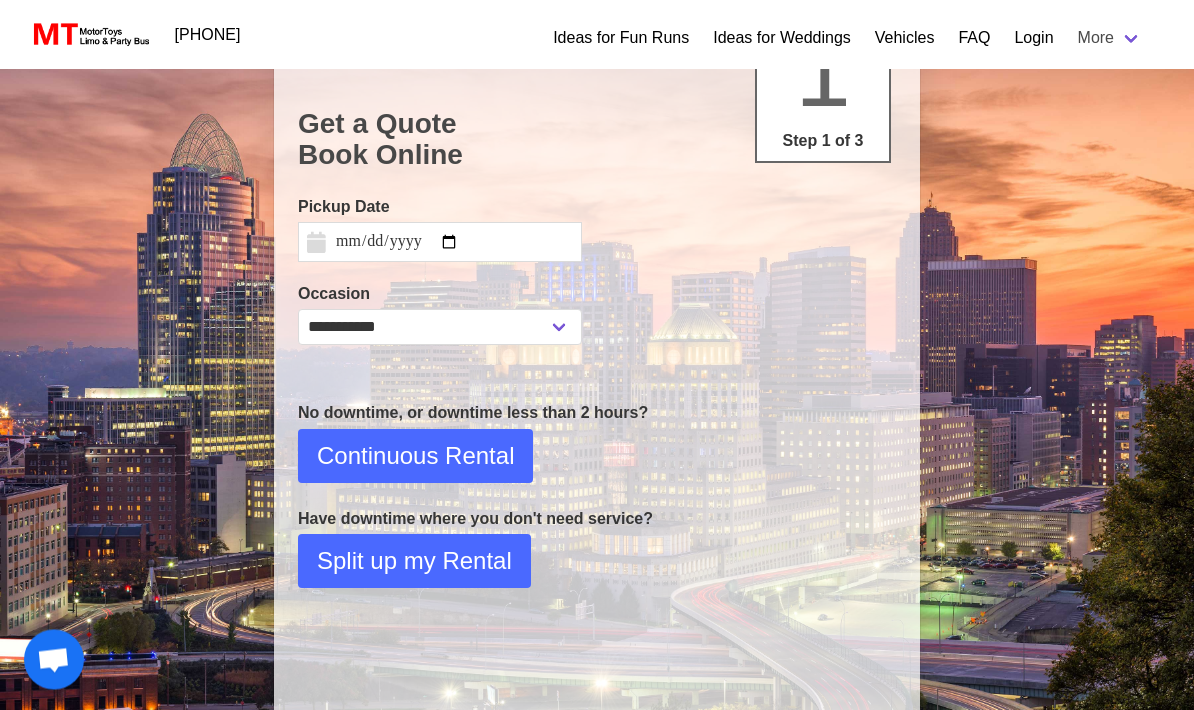 click on "Split up my Rental" at bounding box center [414, 562] 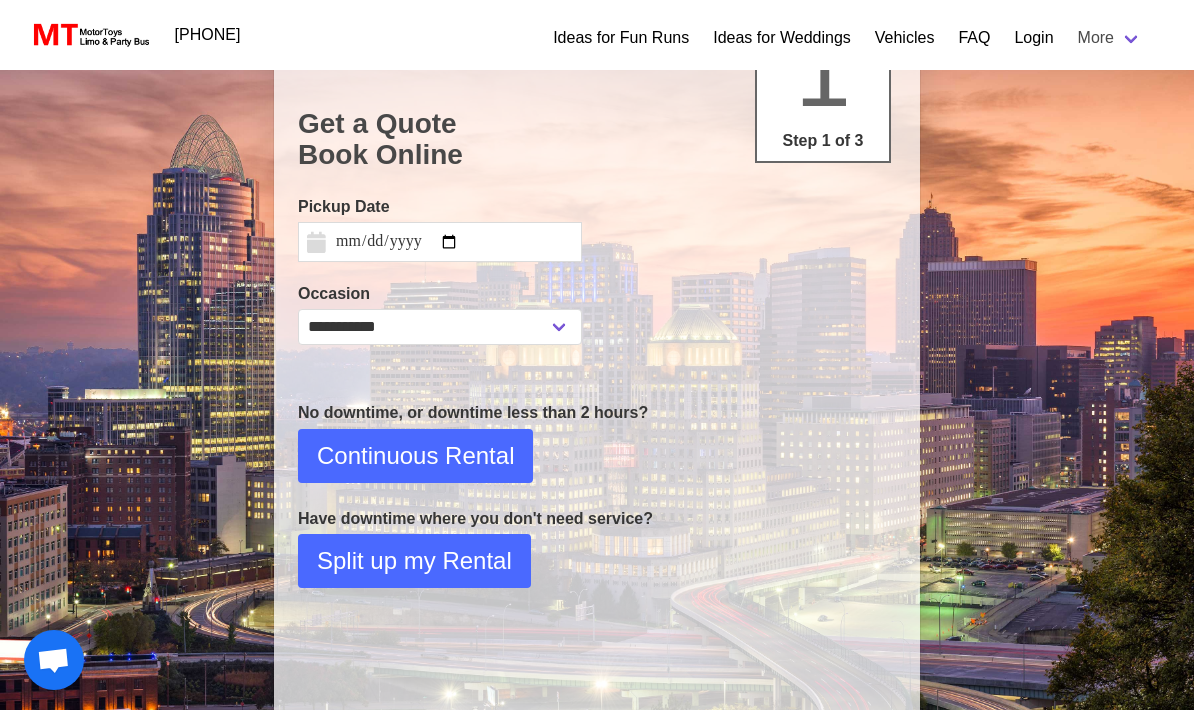 select on "*" 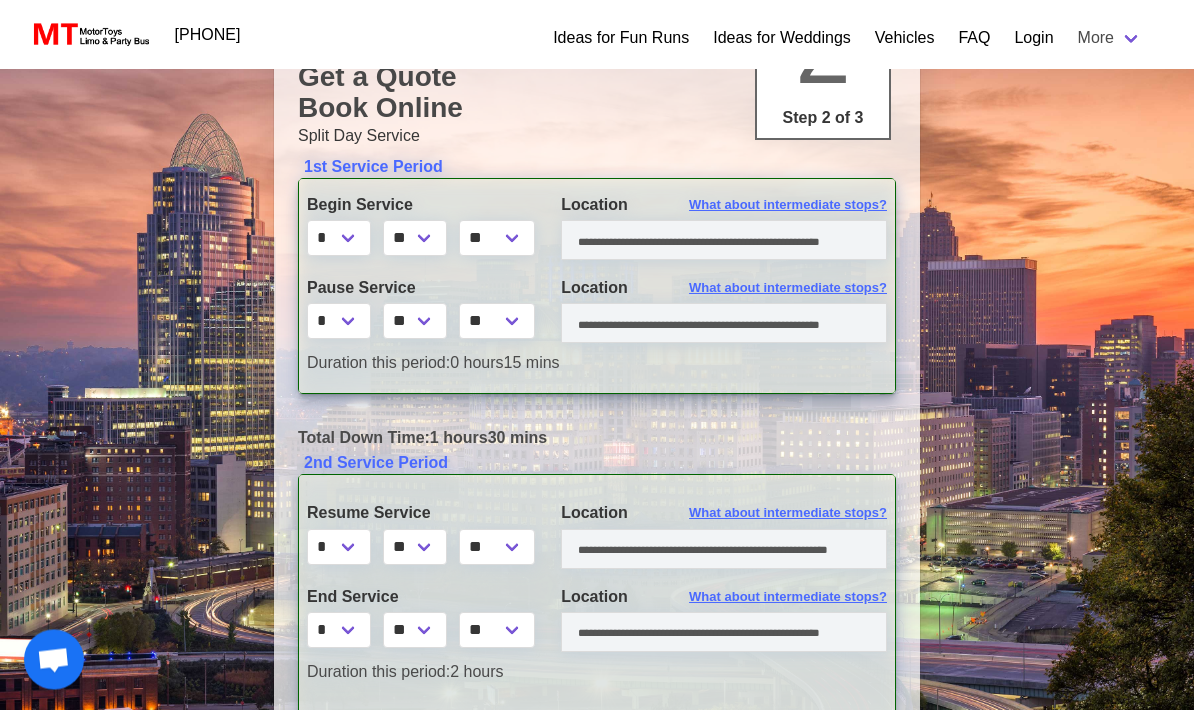 scroll, scrollTop: 204, scrollLeft: 0, axis: vertical 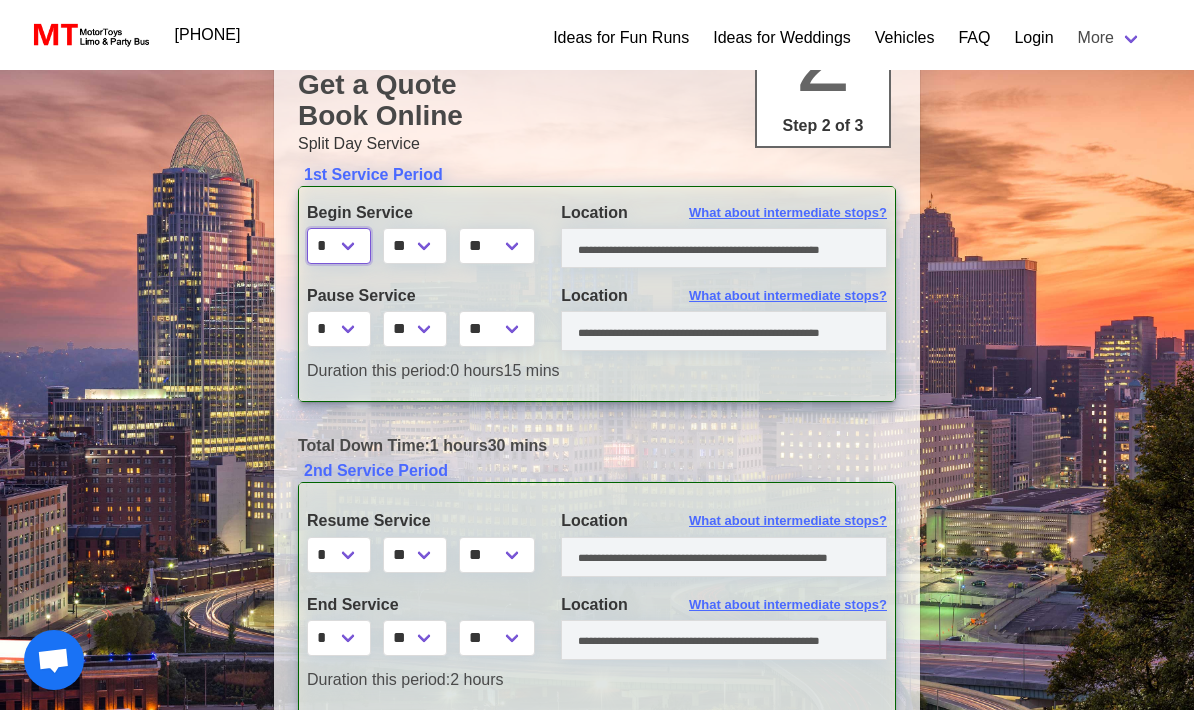 click on "* * * * * * * * * ** ** **" at bounding box center (339, 246) 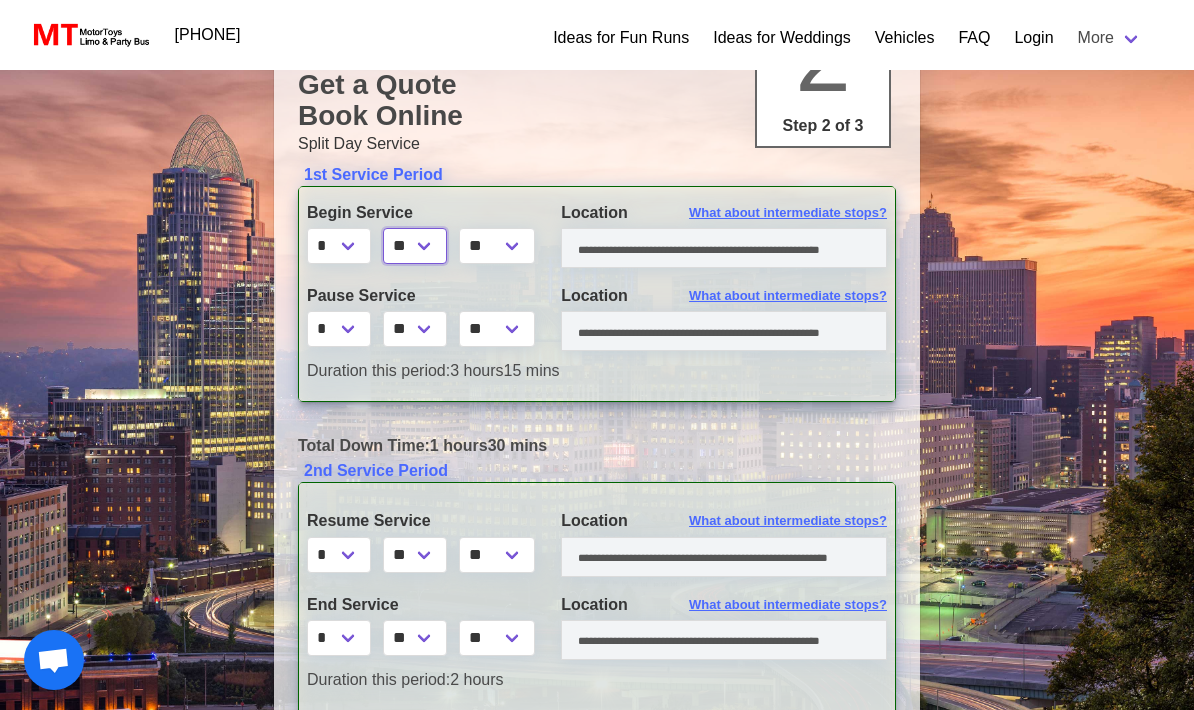 click on "** ** ** **" at bounding box center (415, 246) 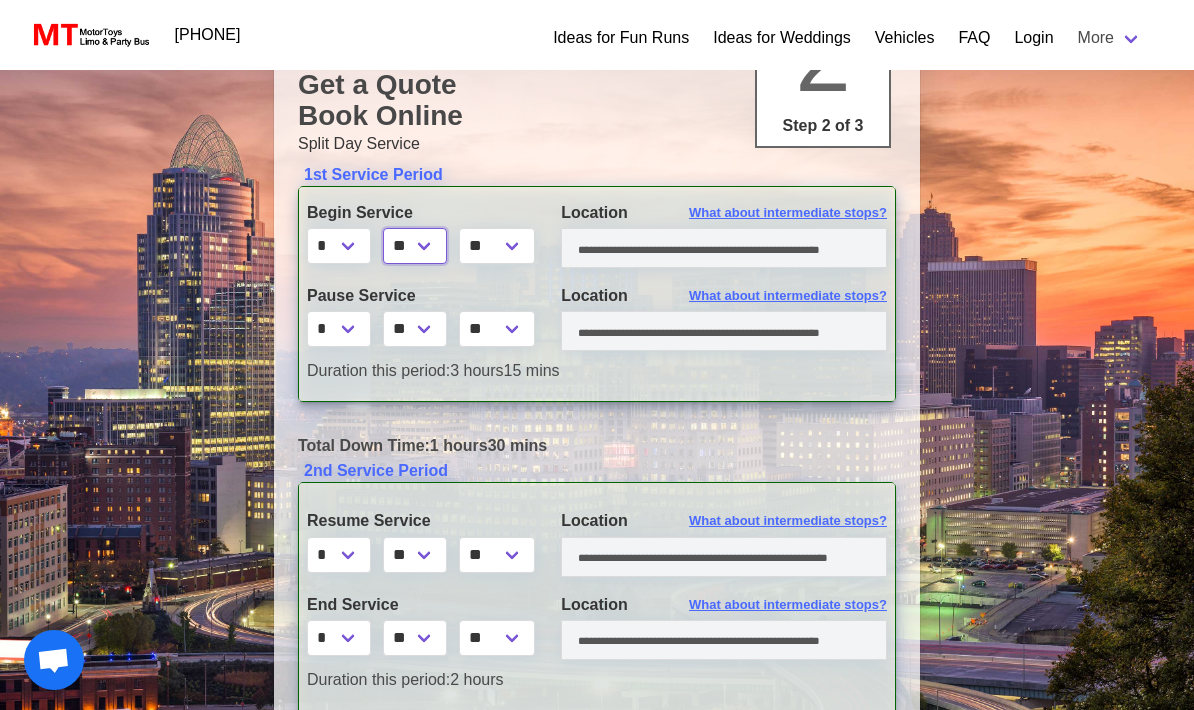select on "*" 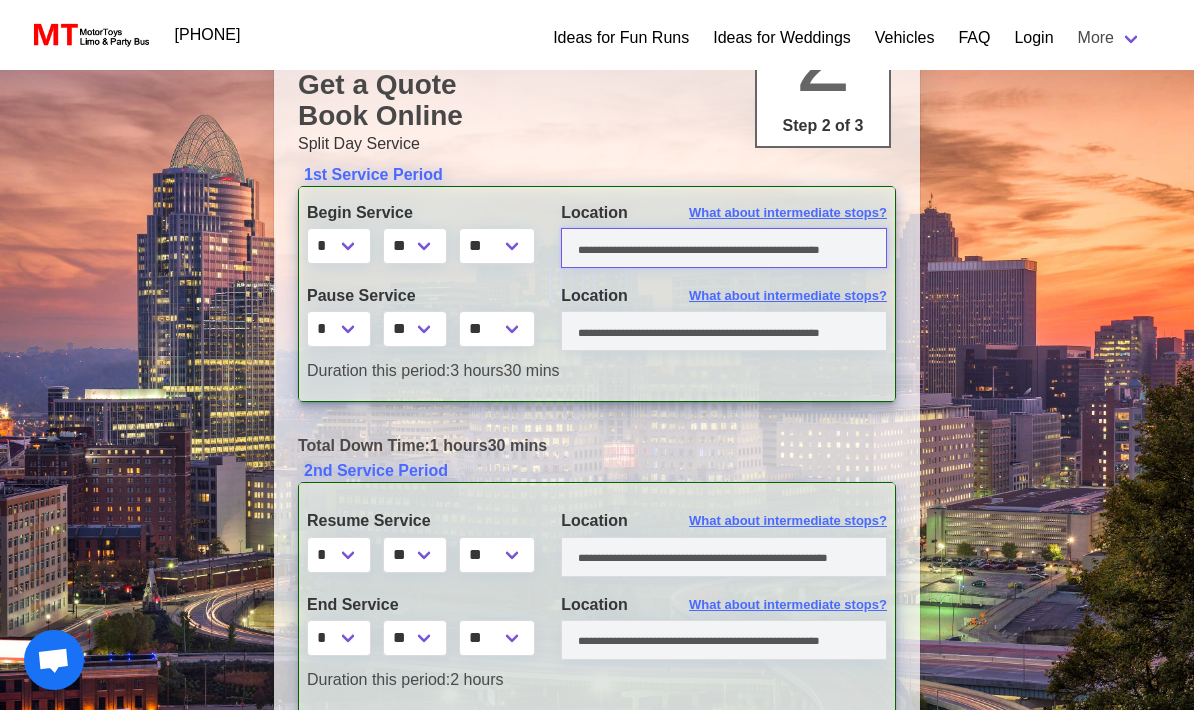click at bounding box center [724, 248] 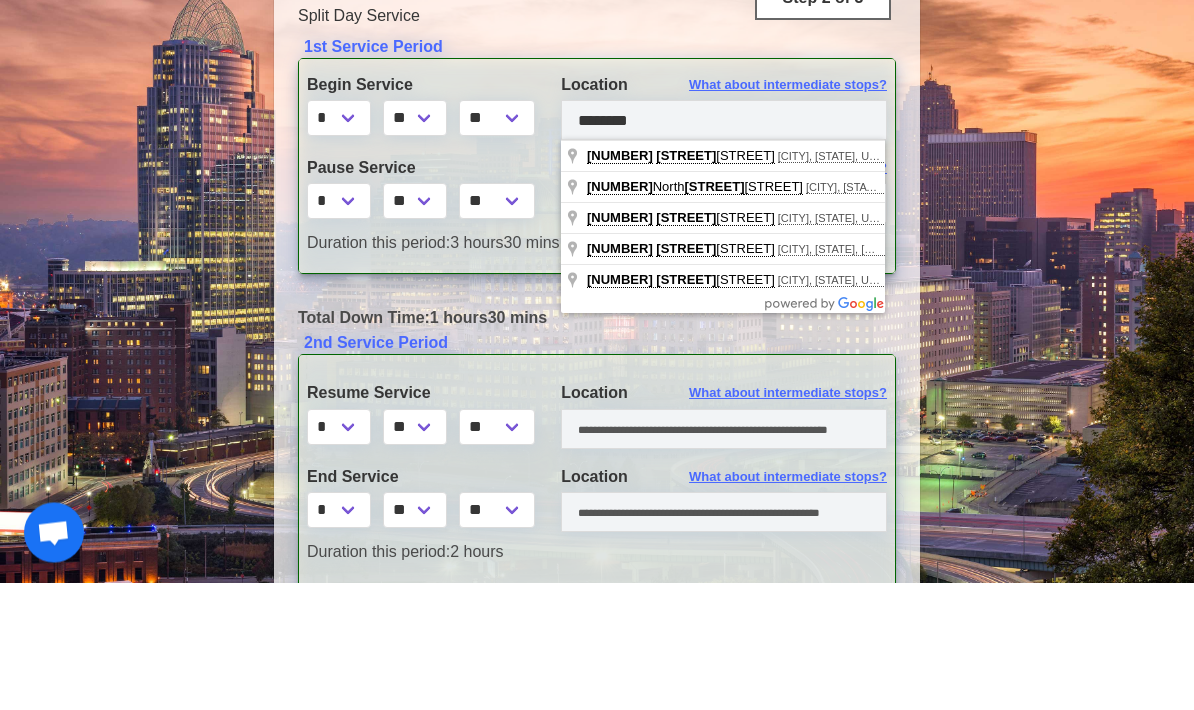 type on "**********" 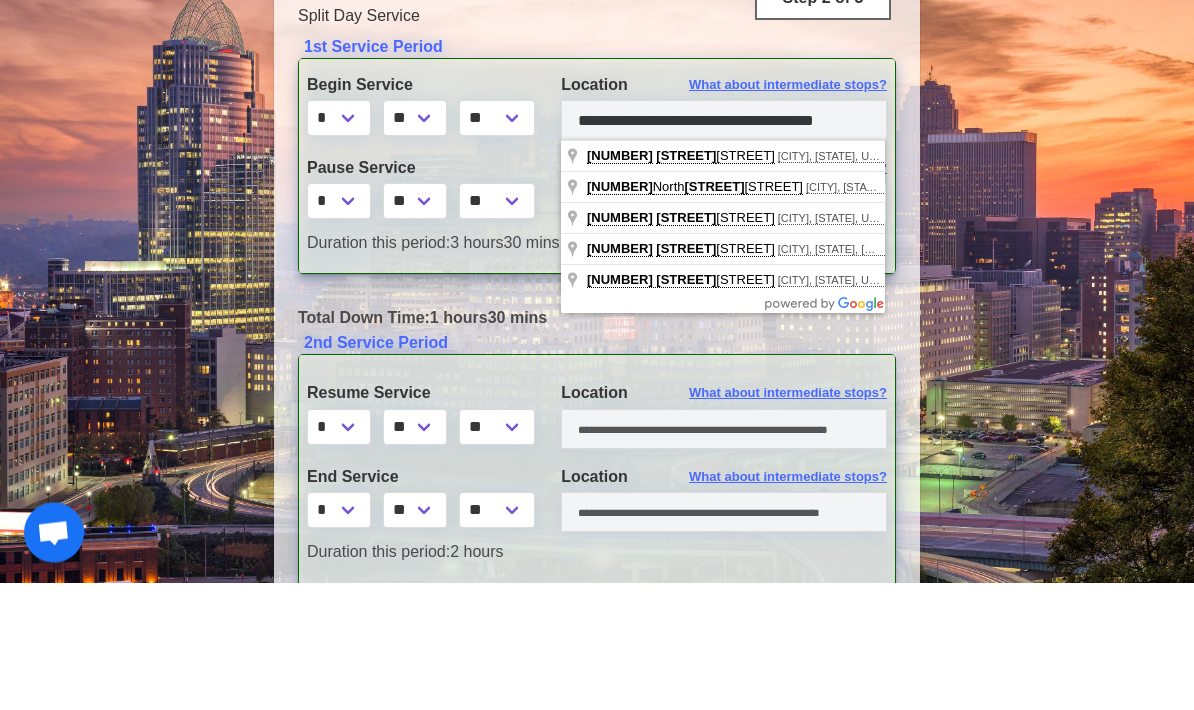 scroll, scrollTop: 332, scrollLeft: 0, axis: vertical 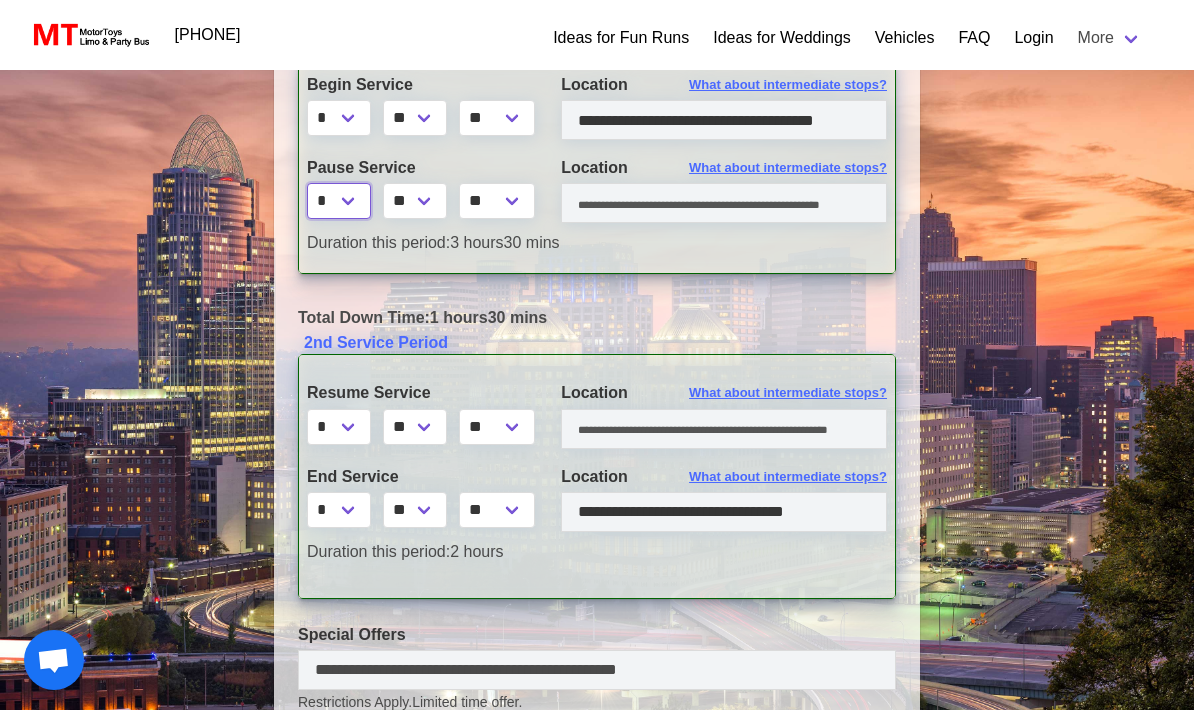 click on "* * * * * * * * * ** ** **" at bounding box center [339, 201] 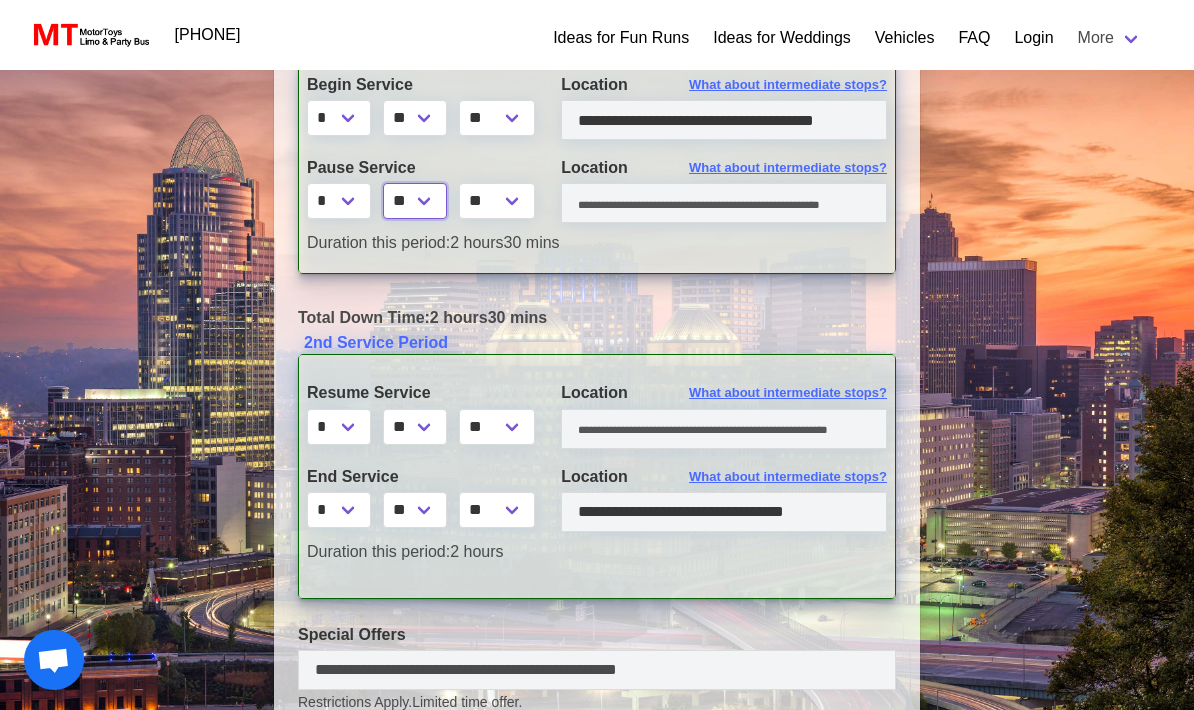 click on "** ** ** **" at bounding box center (415, 201) 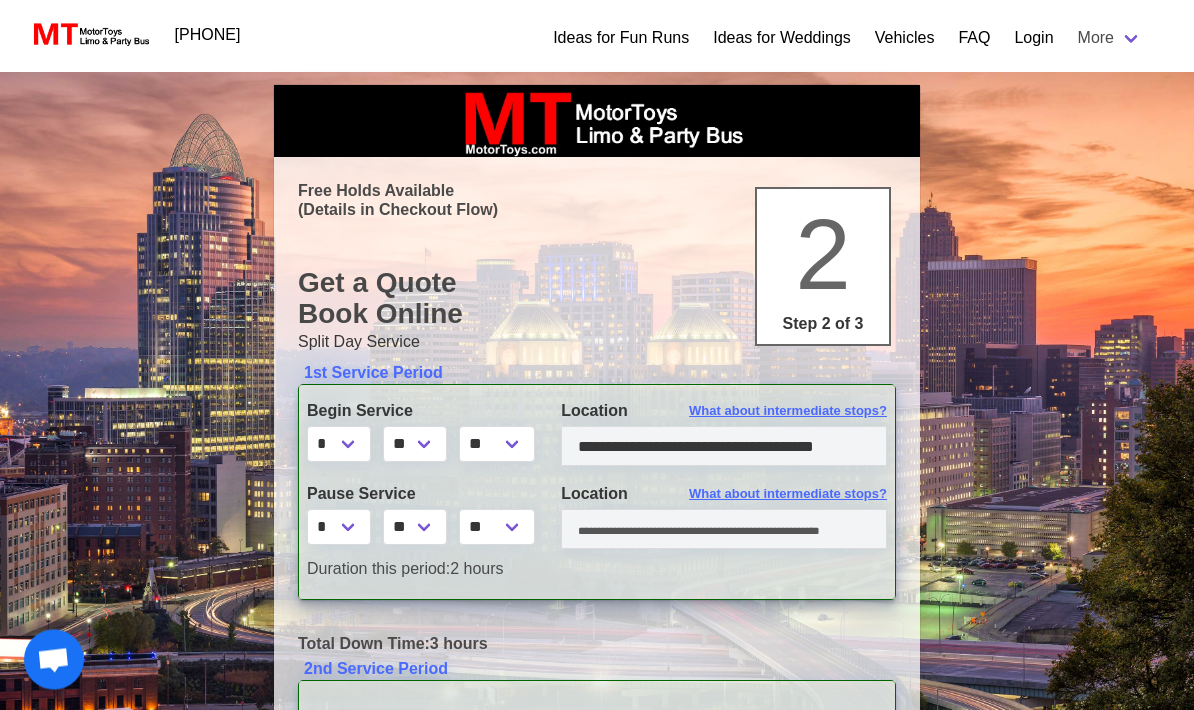 scroll, scrollTop: 0, scrollLeft: 0, axis: both 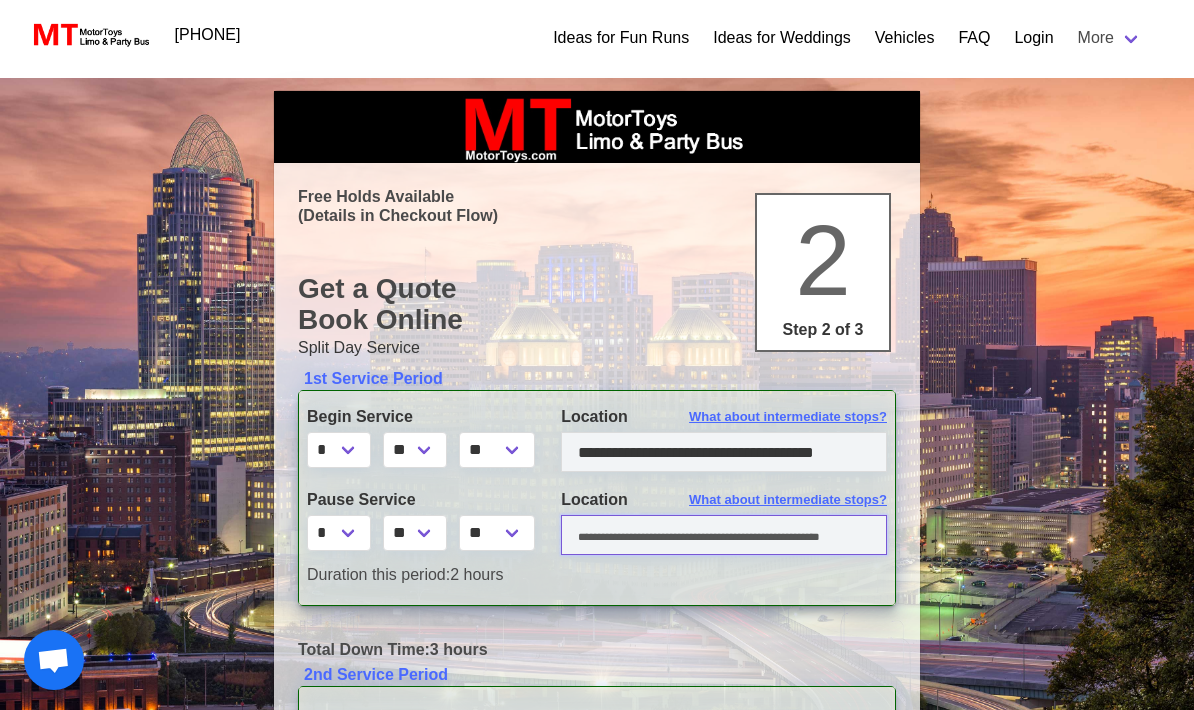 click at bounding box center [724, 535] 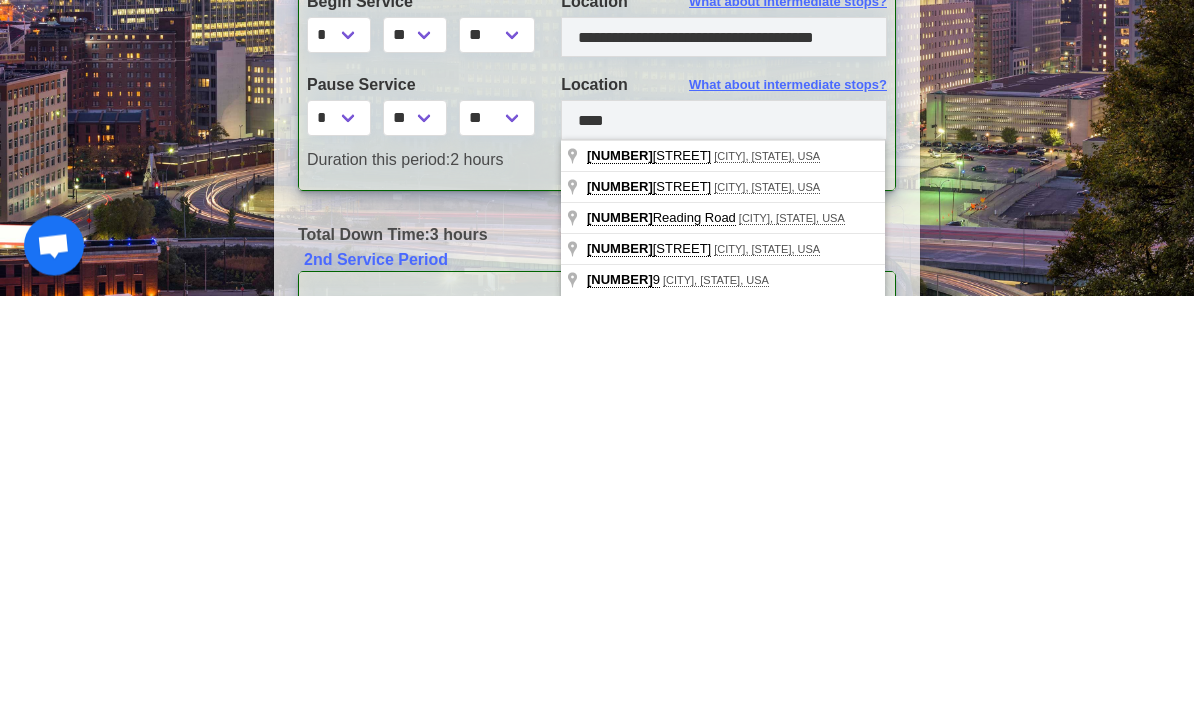 type on "**********" 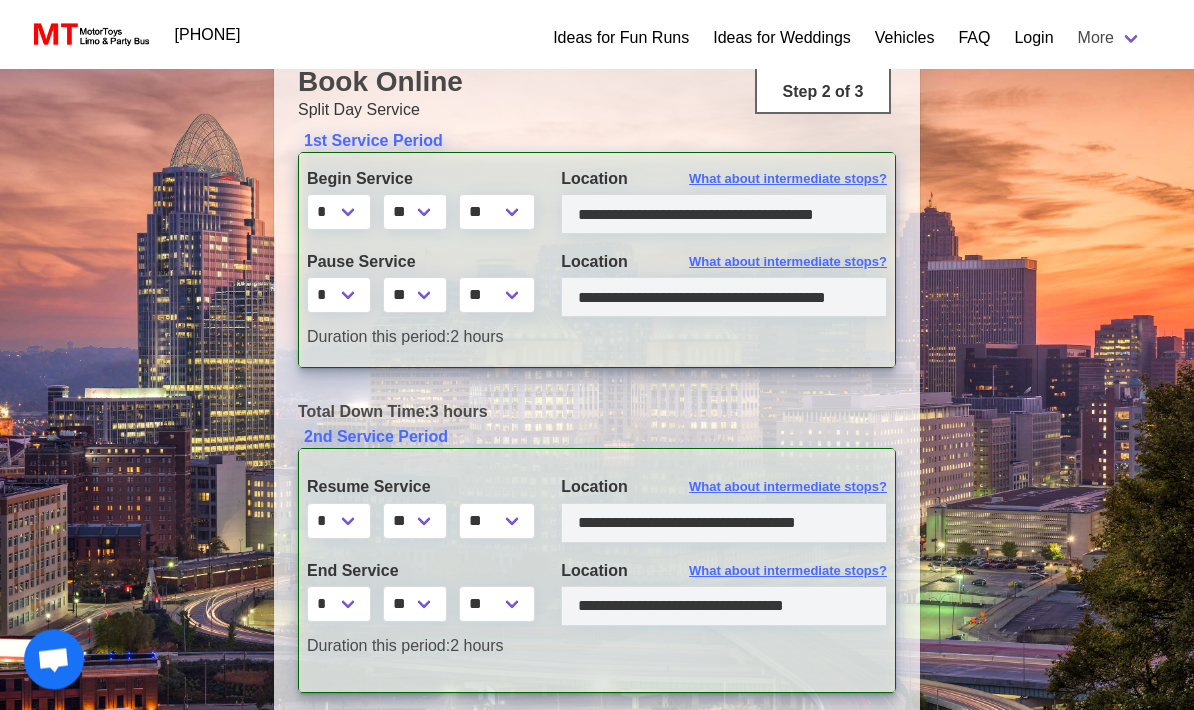 scroll, scrollTop: 238, scrollLeft: 0, axis: vertical 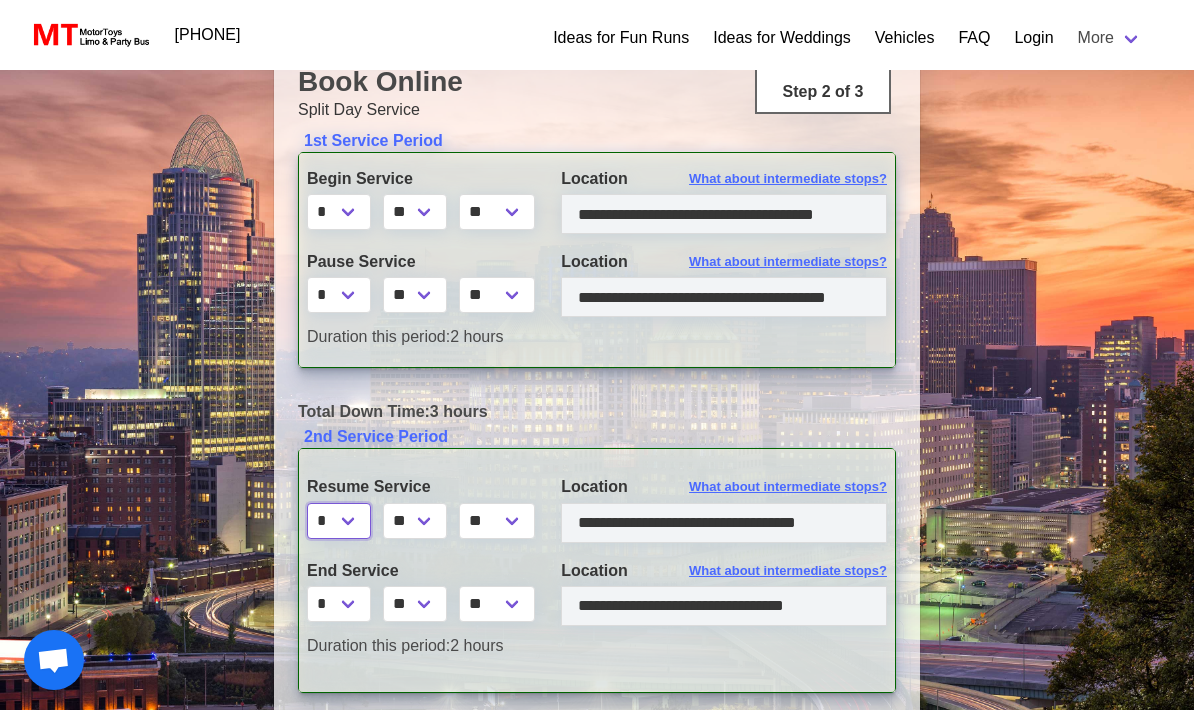 click on "* * * * * * * * * ** ** **" at bounding box center [339, 521] 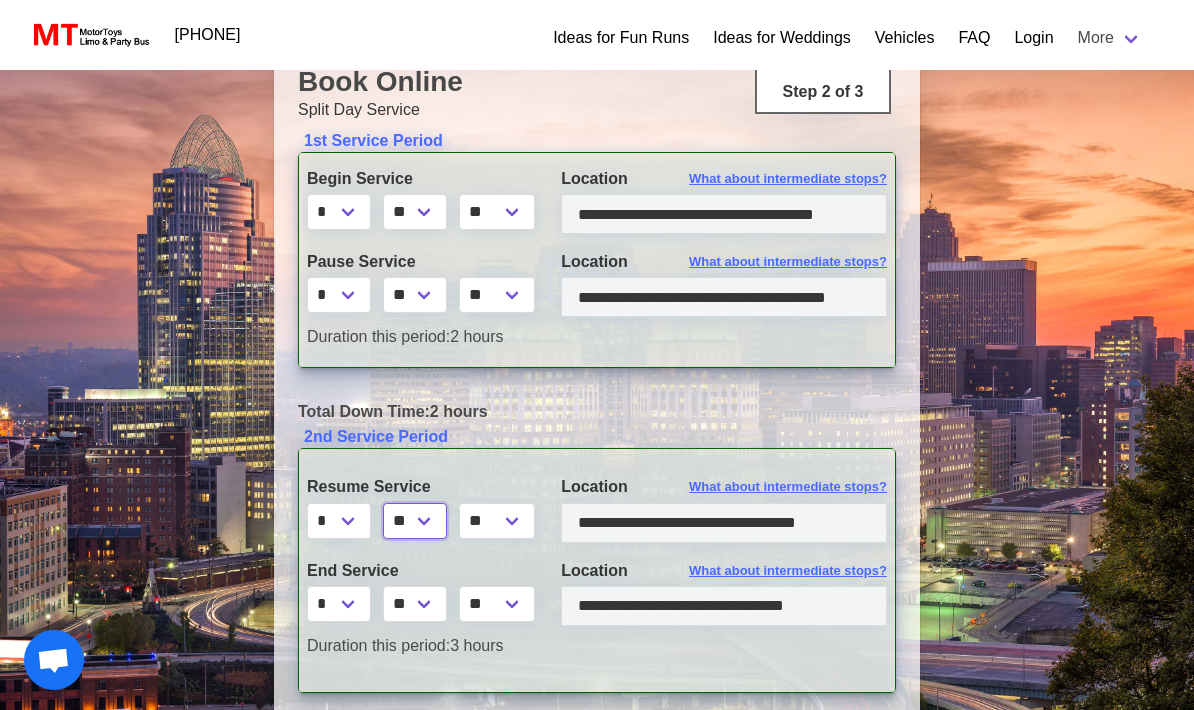 click on "** ** ** **" at bounding box center (415, 521) 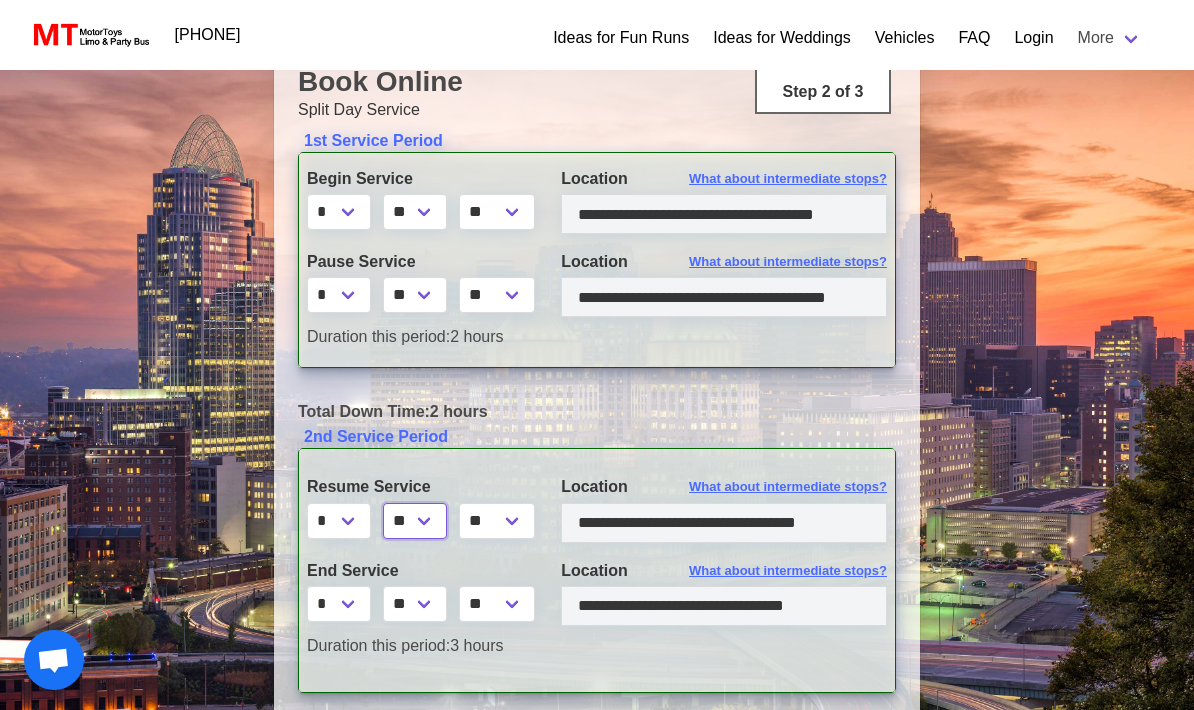 select on "**" 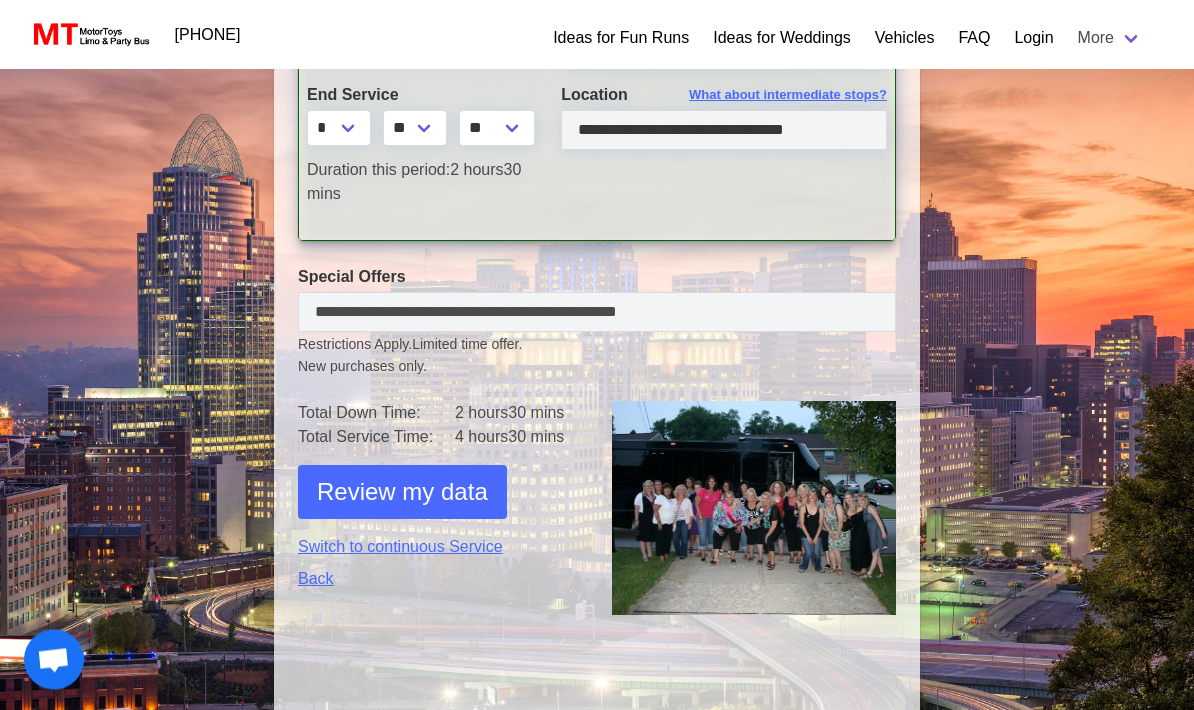 scroll, scrollTop: 715, scrollLeft: 0, axis: vertical 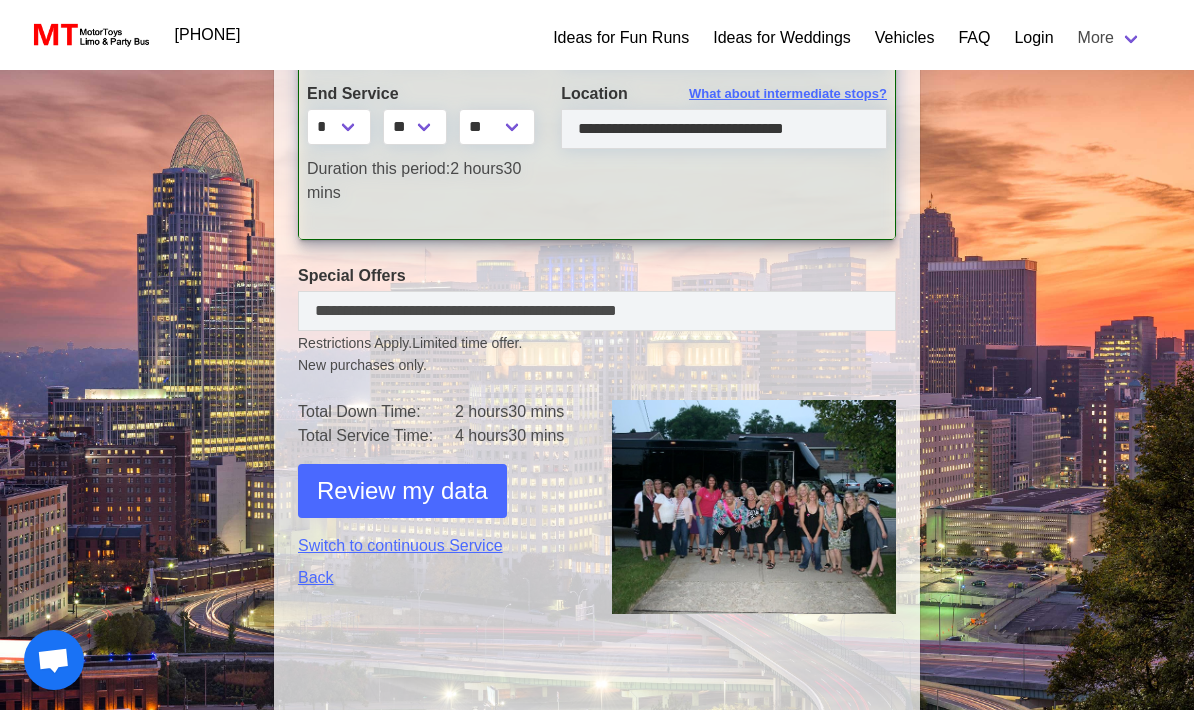 click on "Review my data" at bounding box center [402, 491] 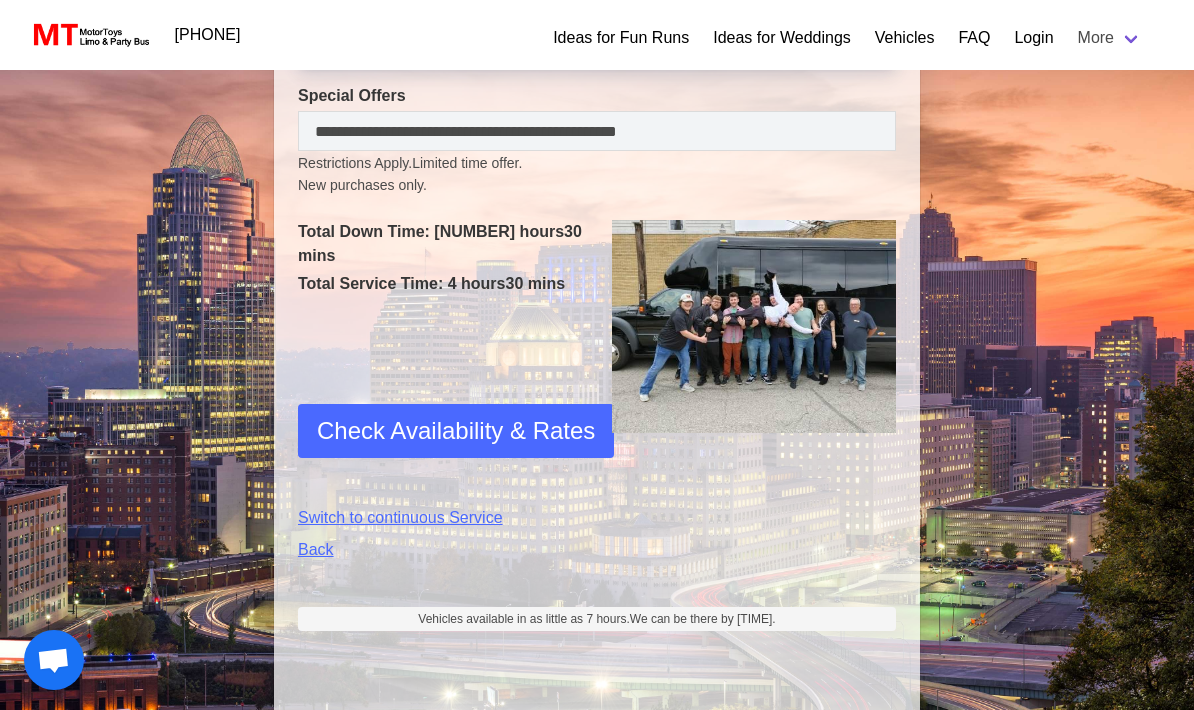scroll, scrollTop: 1095, scrollLeft: 0, axis: vertical 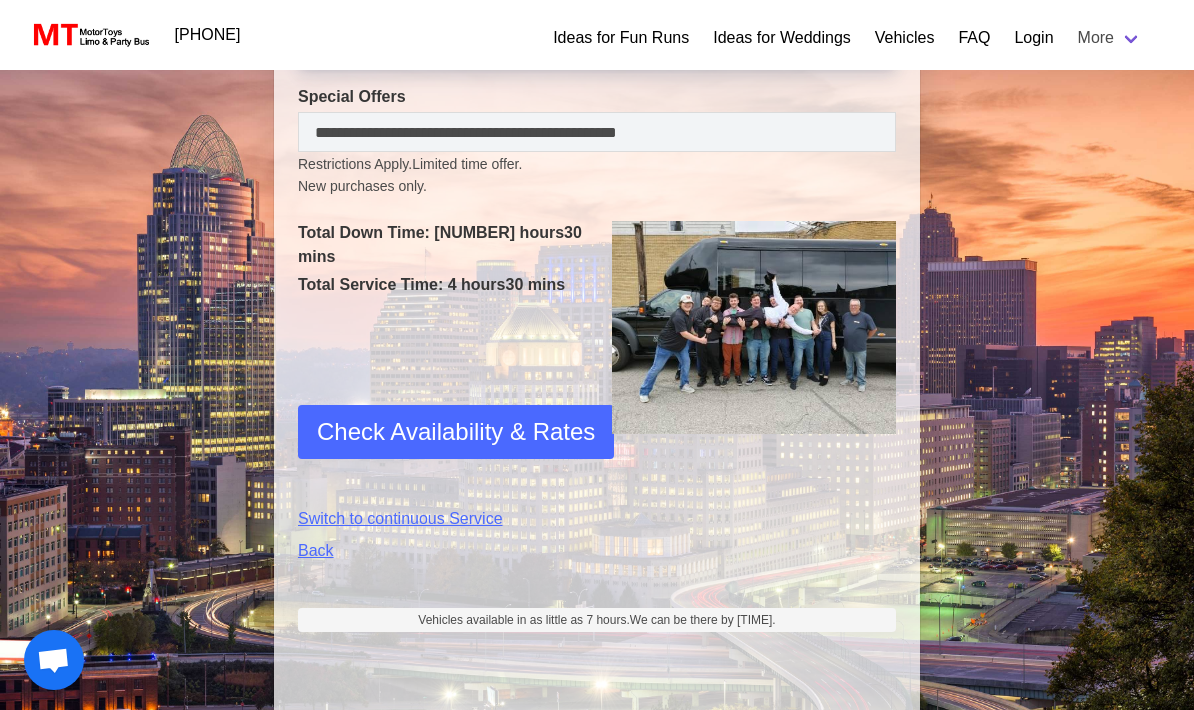 click on "Check Availability & Rates" at bounding box center (456, 432) 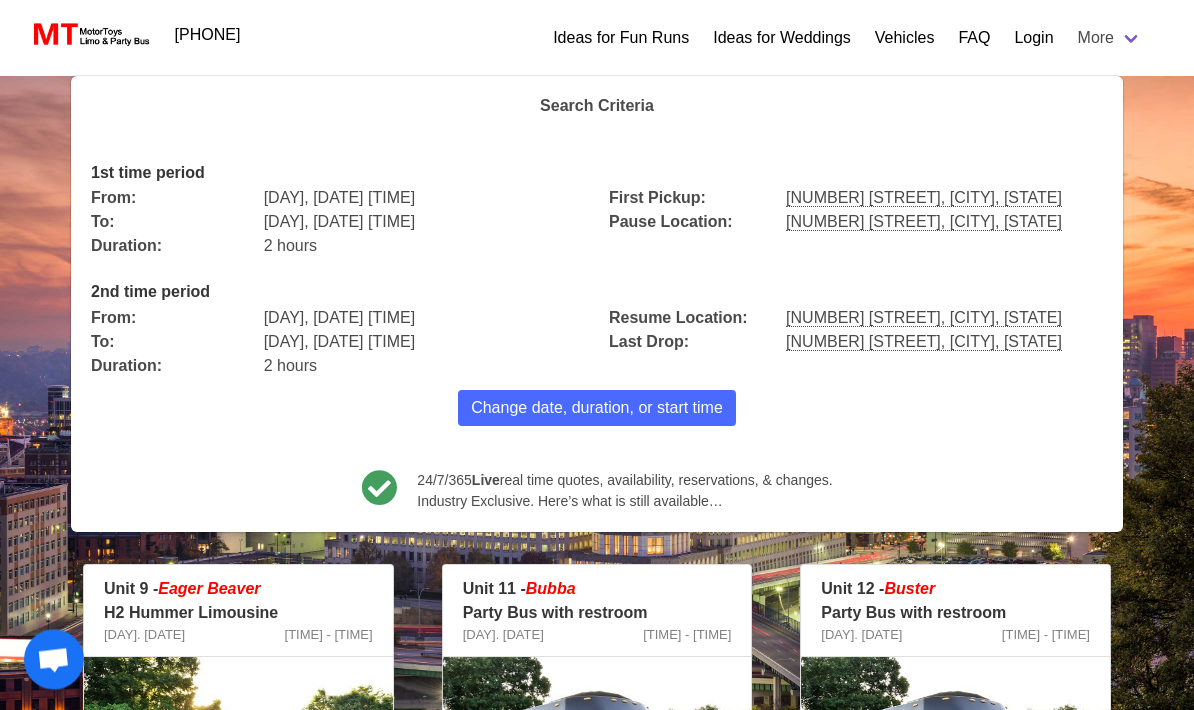 scroll, scrollTop: 0, scrollLeft: 0, axis: both 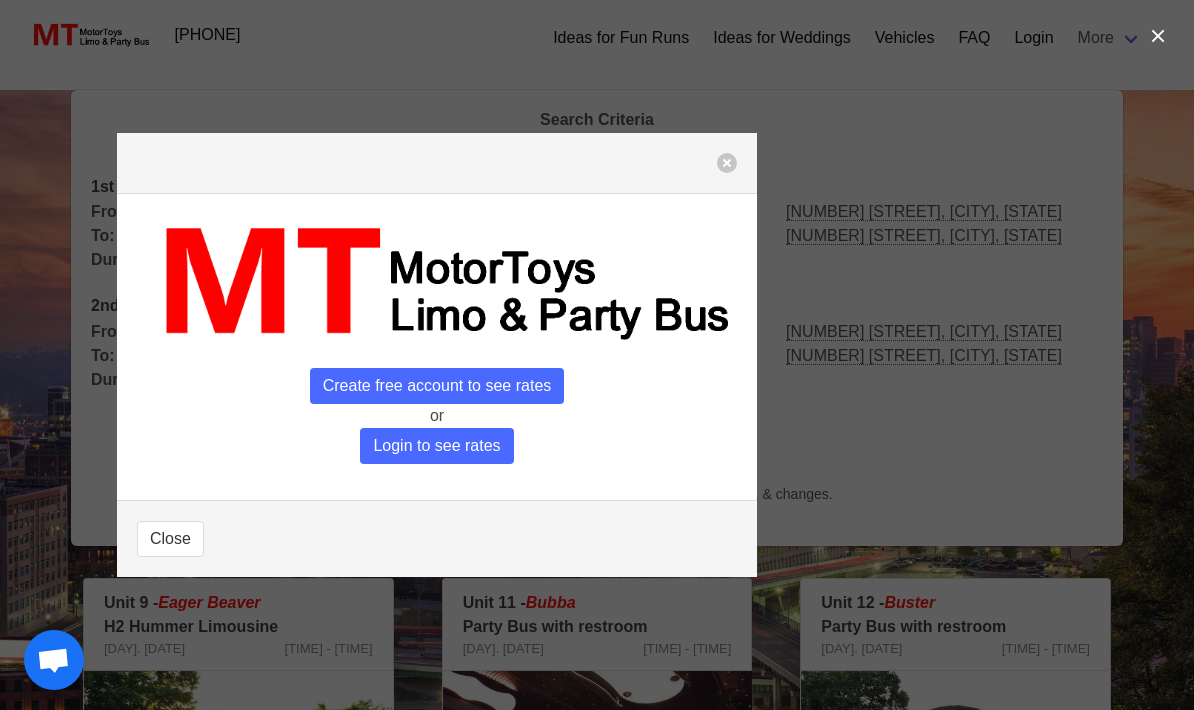 click on "Create free account to see rates" at bounding box center [437, 386] 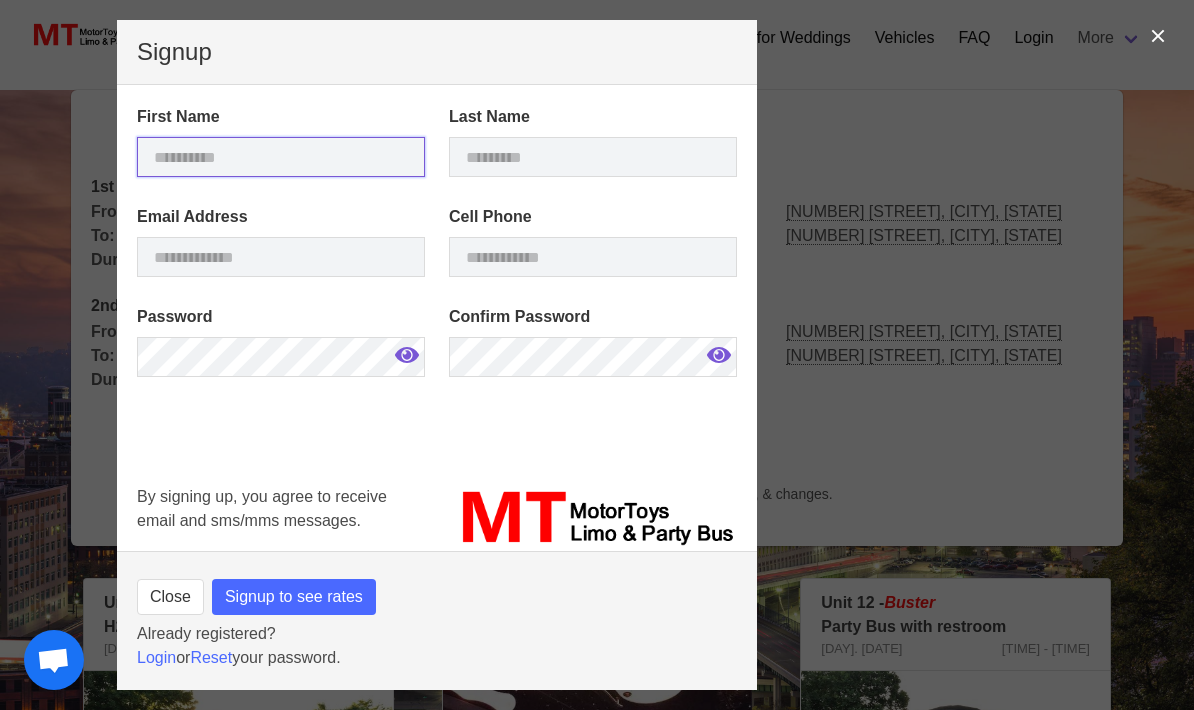 click at bounding box center [281, 157] 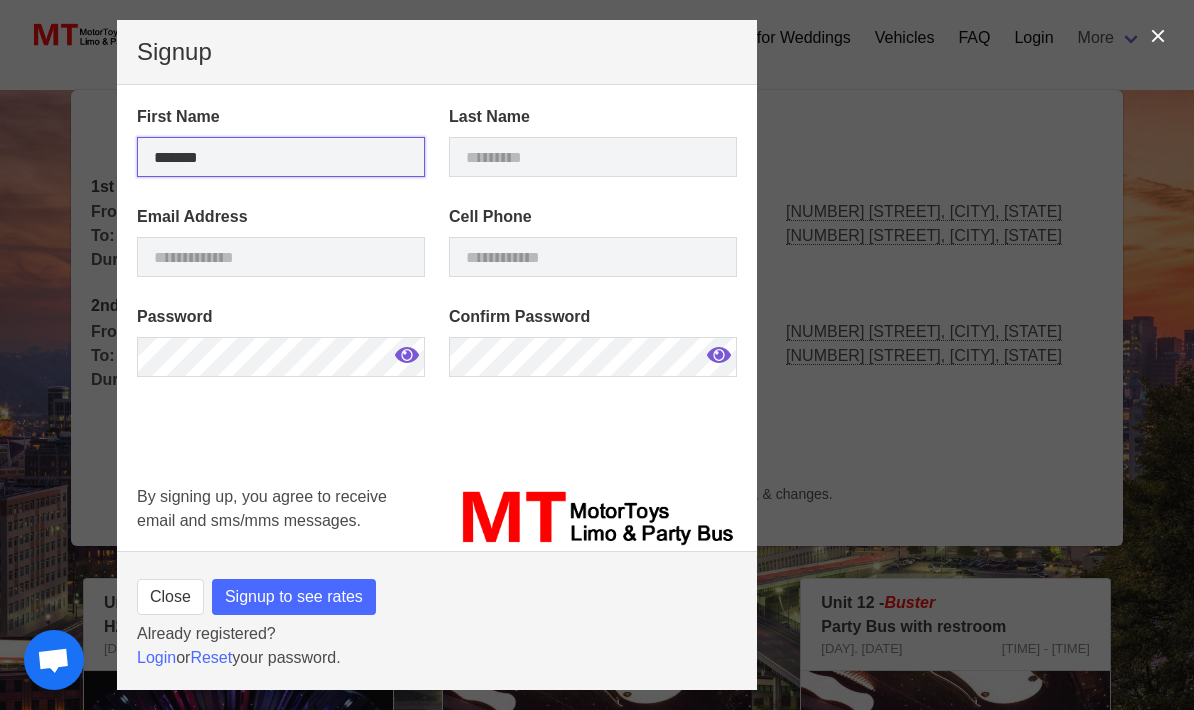 type on "*******" 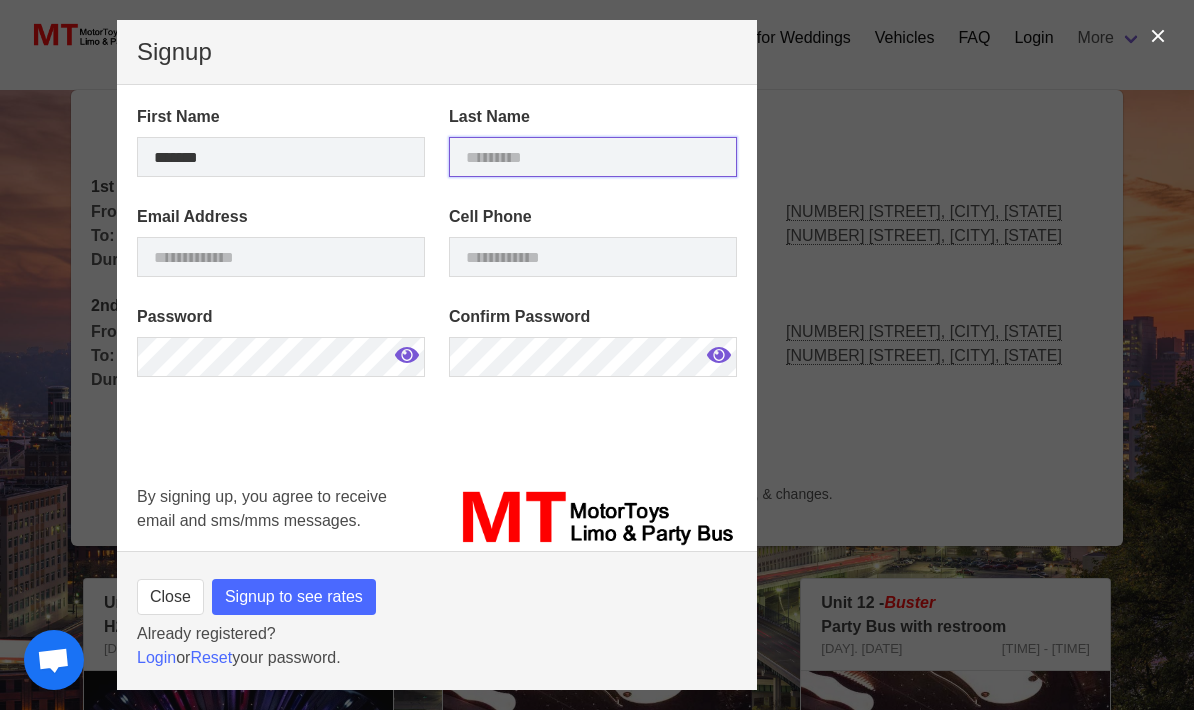 click at bounding box center [593, 157] 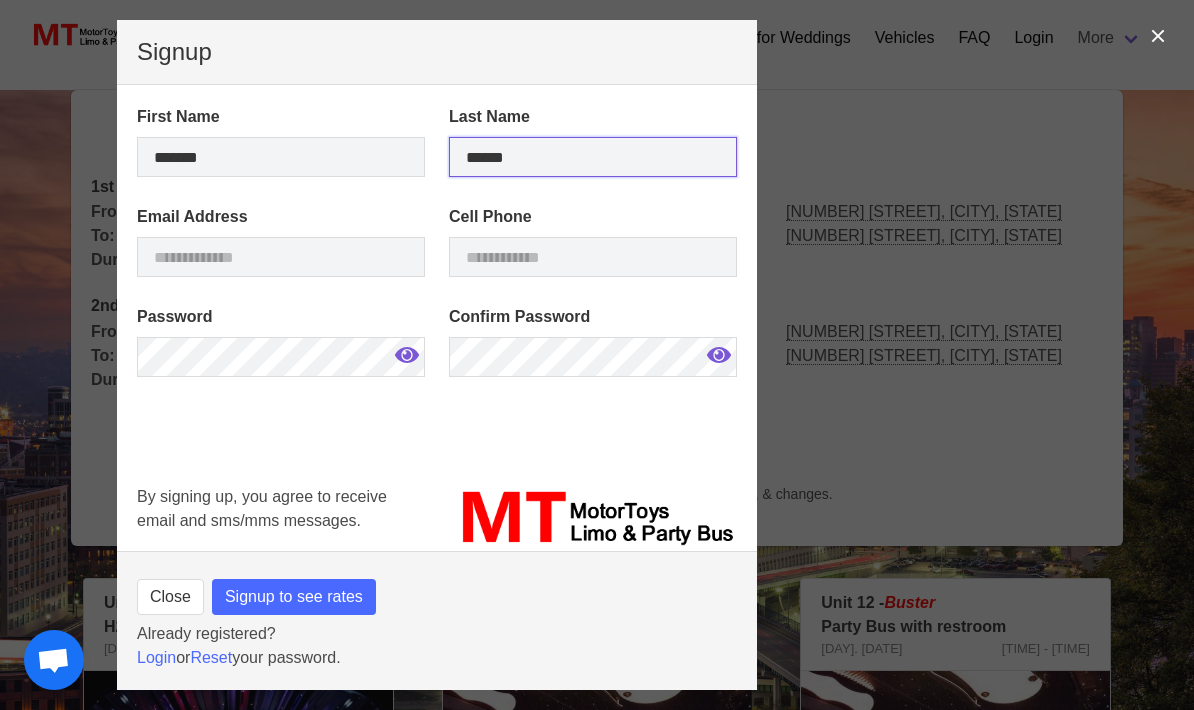type on "******" 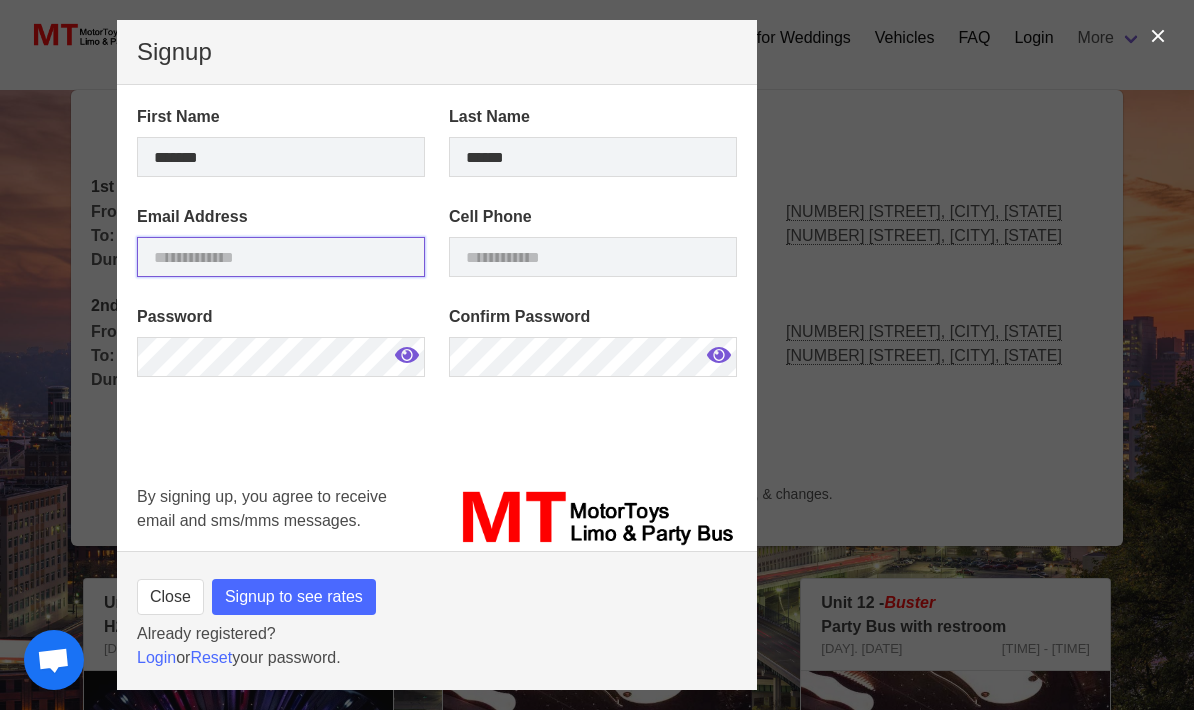 click at bounding box center [281, 257] 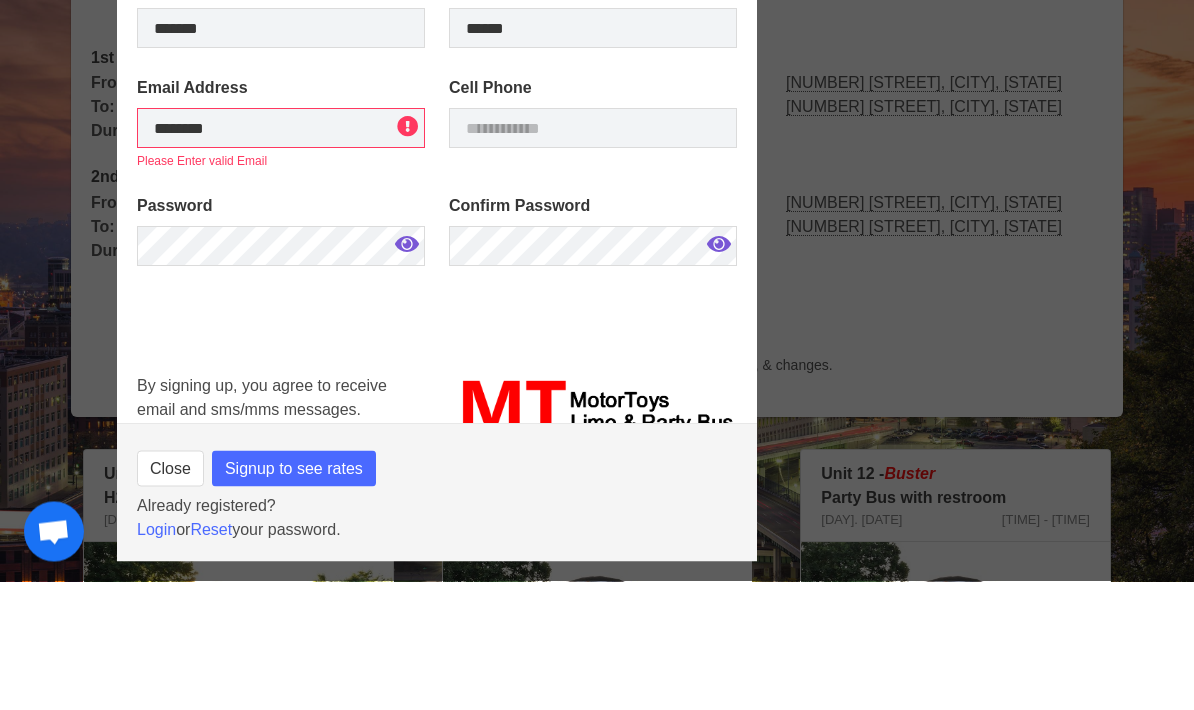 scroll, scrollTop: 129, scrollLeft: 0, axis: vertical 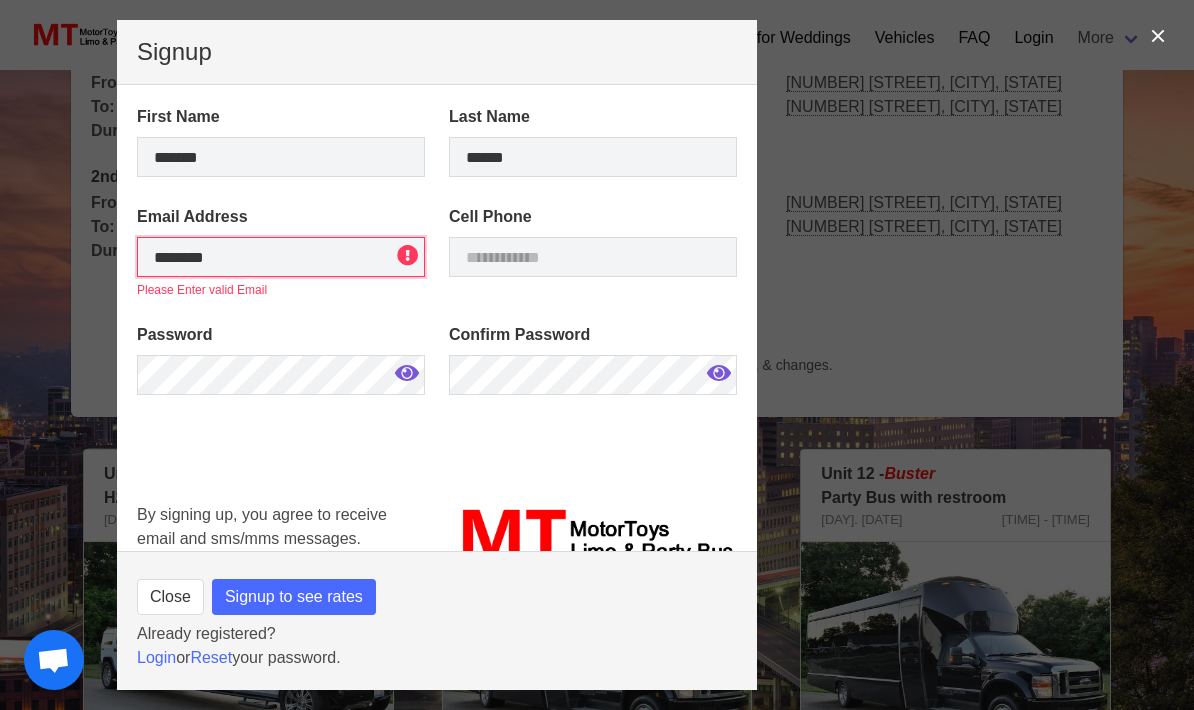 click on "********" at bounding box center (281, 257) 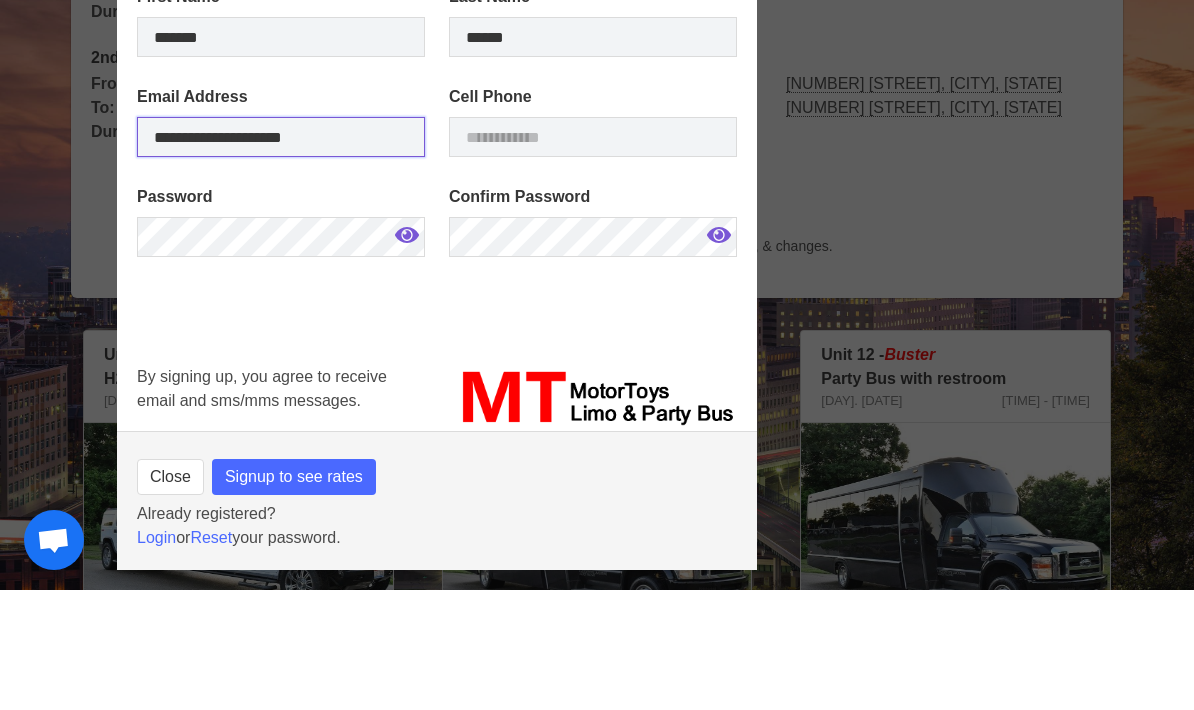 type on "**********" 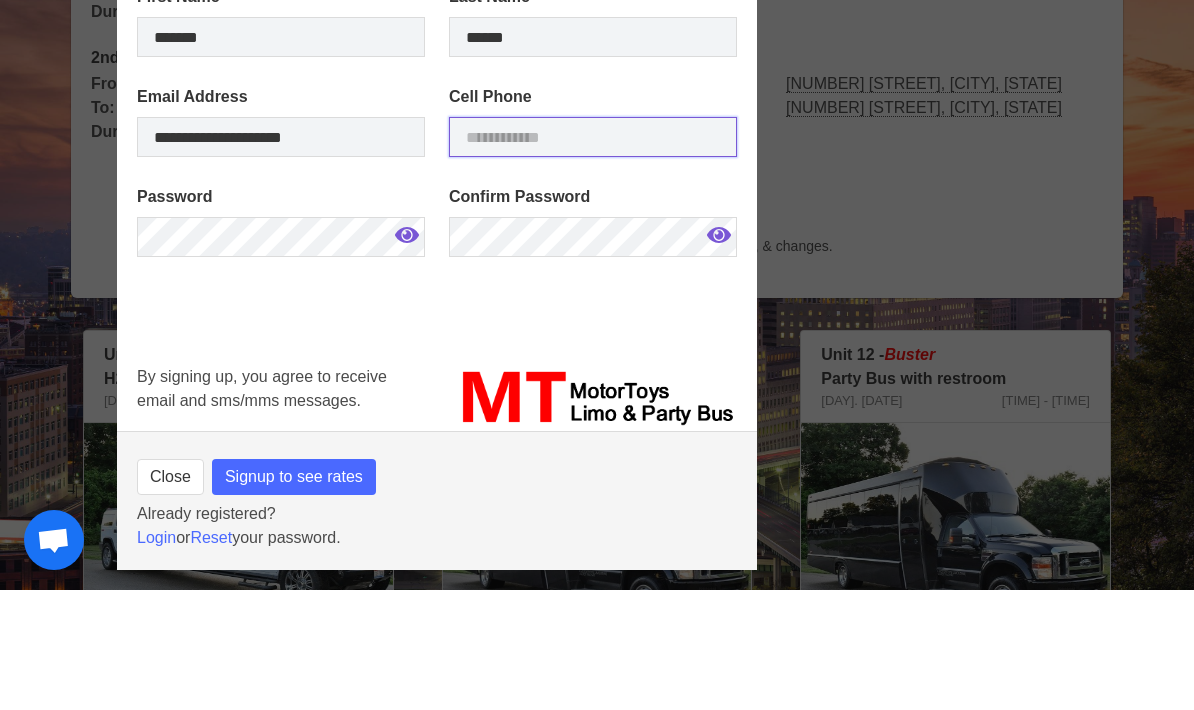 click at bounding box center [593, 257] 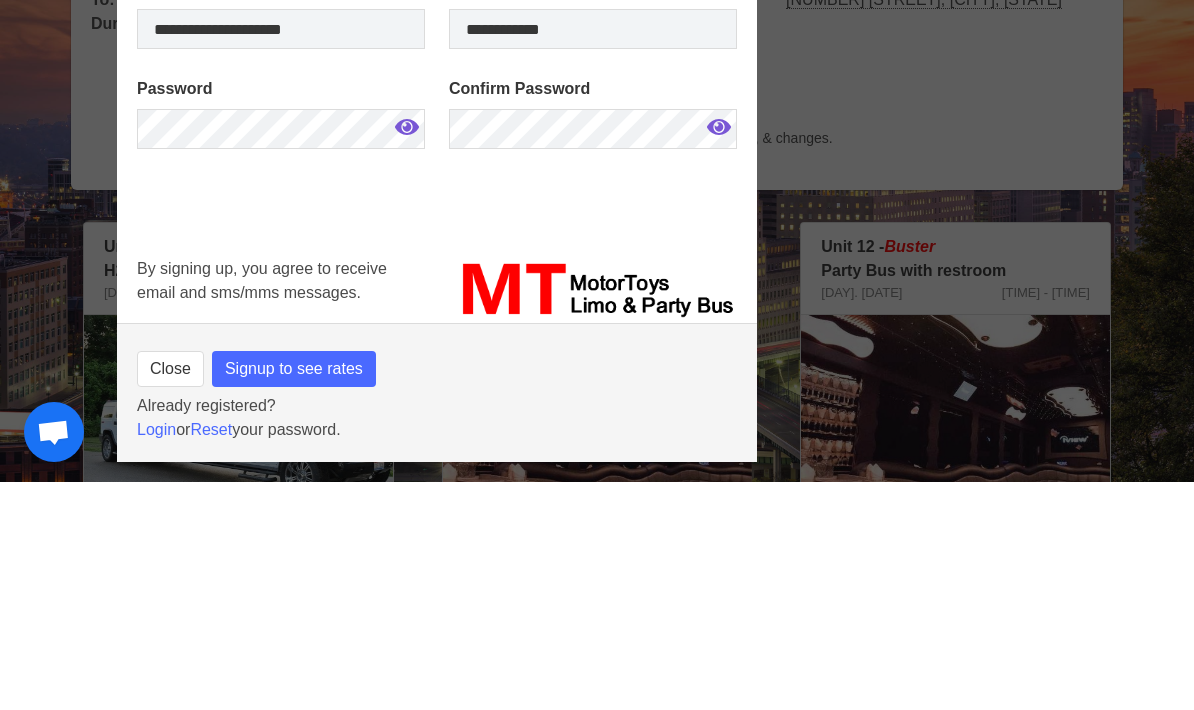 scroll, scrollTop: 357, scrollLeft: 0, axis: vertical 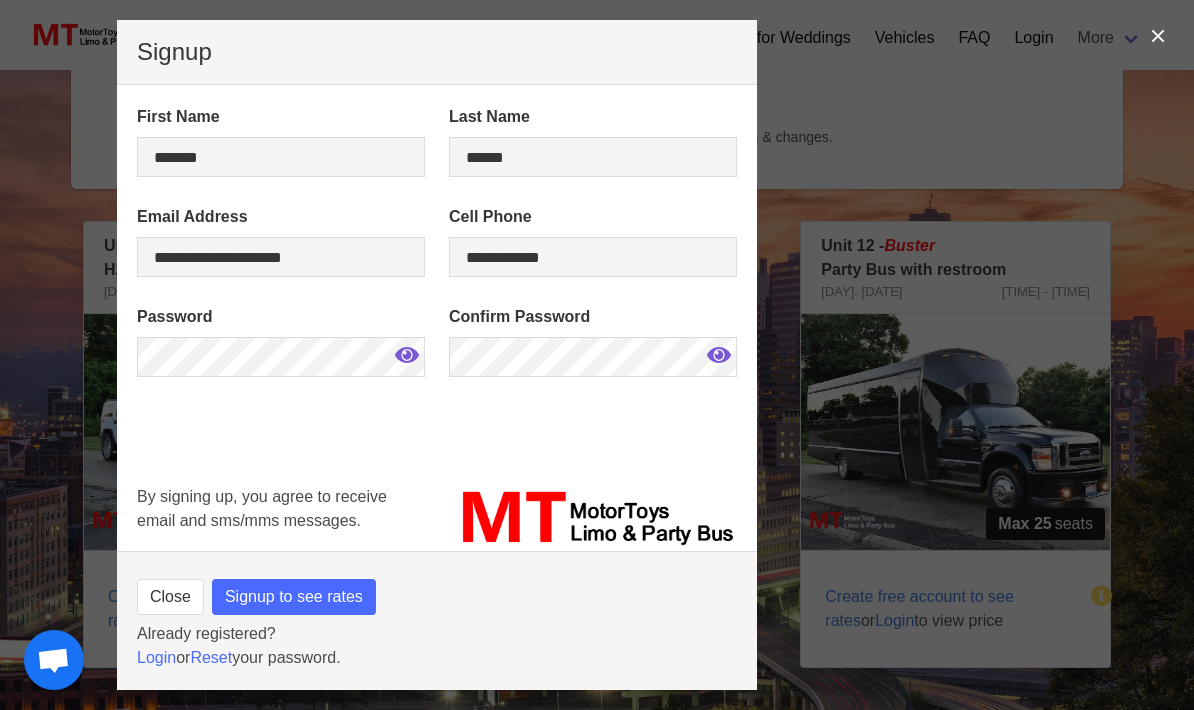 click on "Signup to see rates" at bounding box center [294, 597] 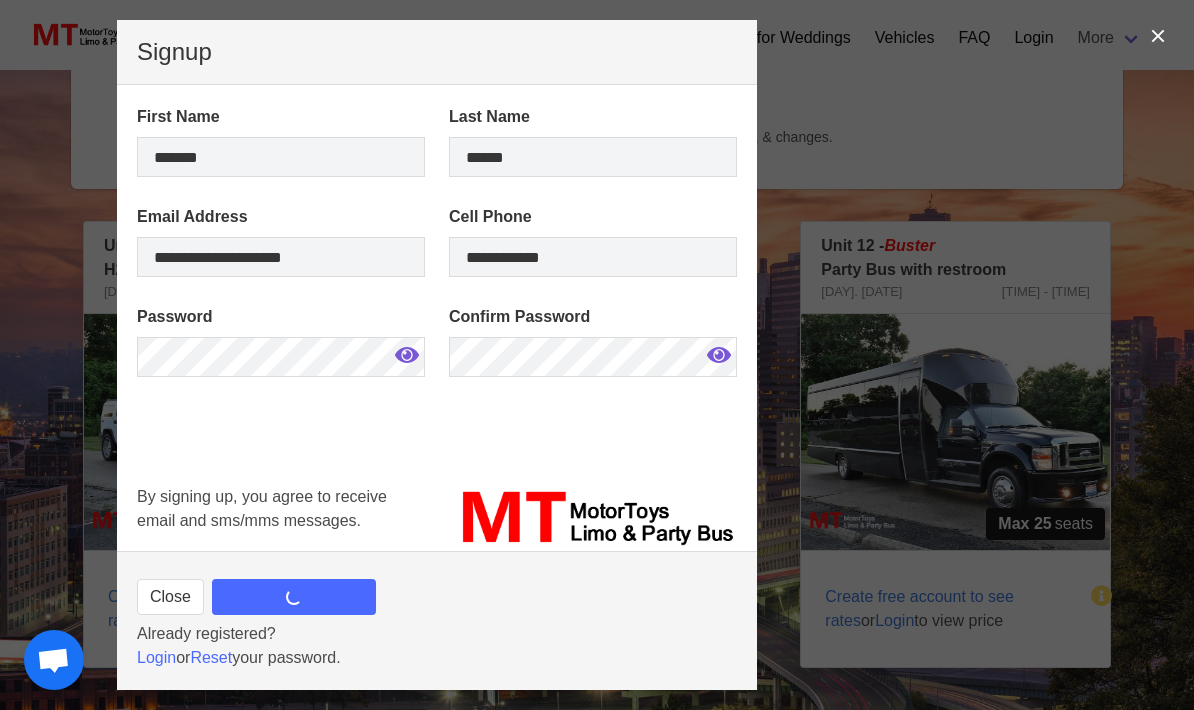 type on "**********" 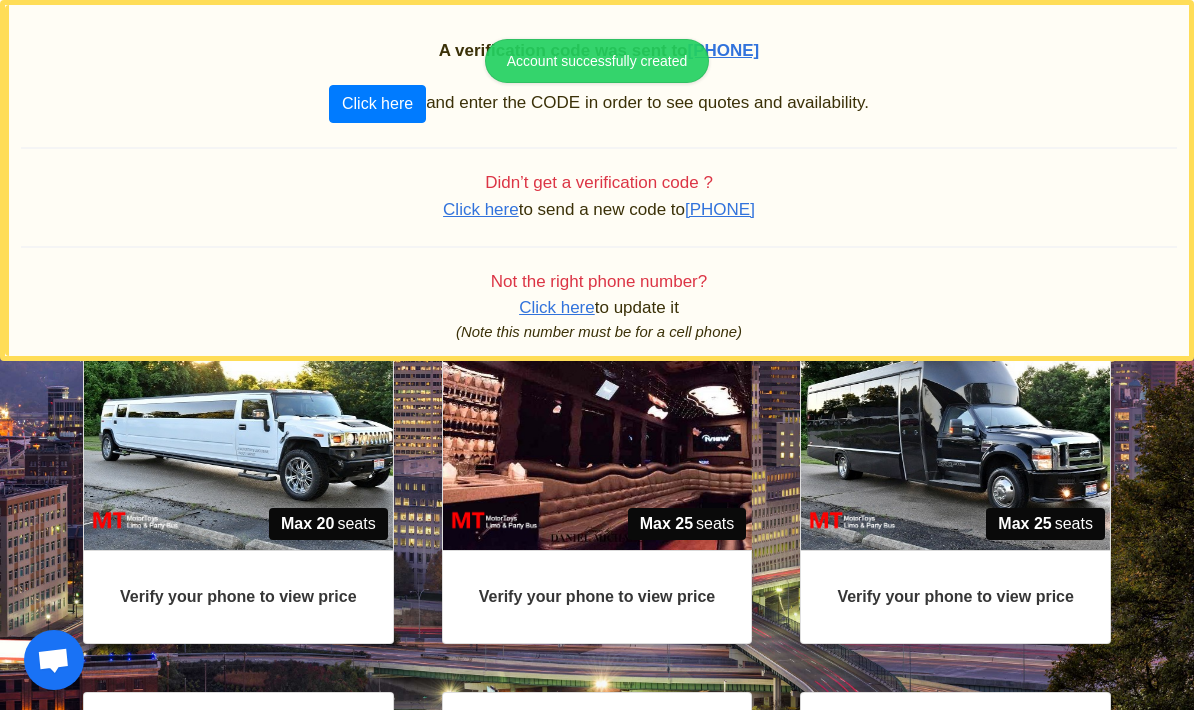 scroll, scrollTop: 437, scrollLeft: 0, axis: vertical 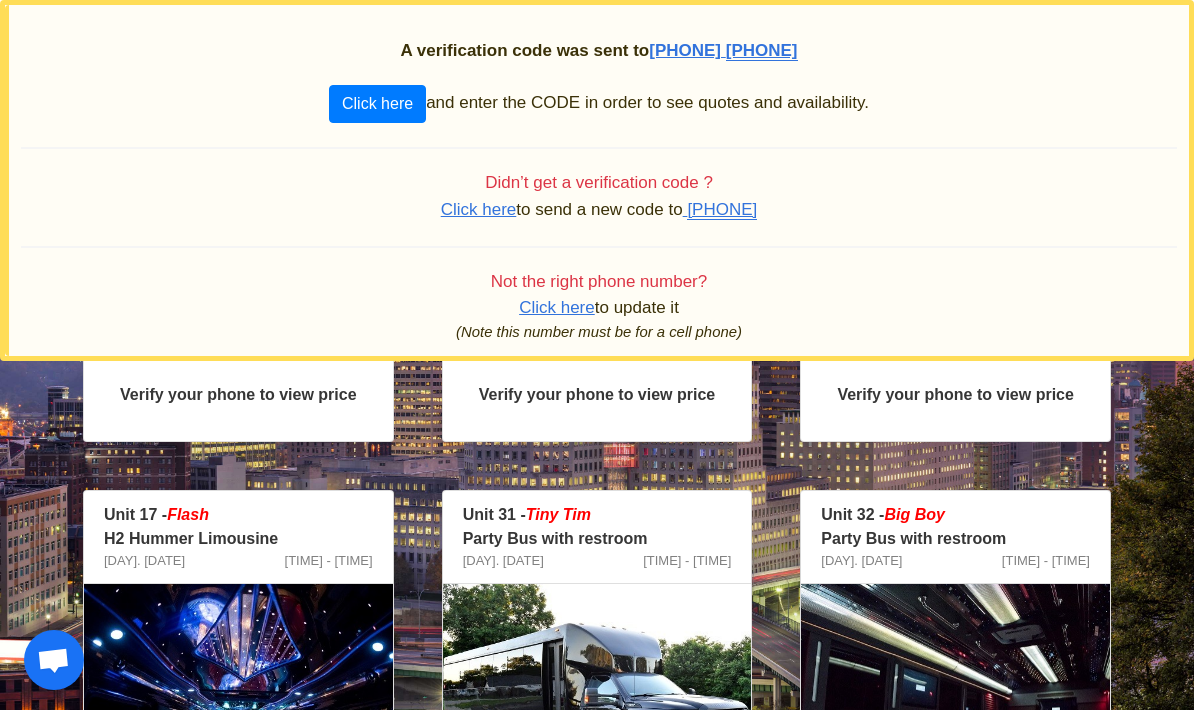 click on "Click here" at bounding box center (377, 104) 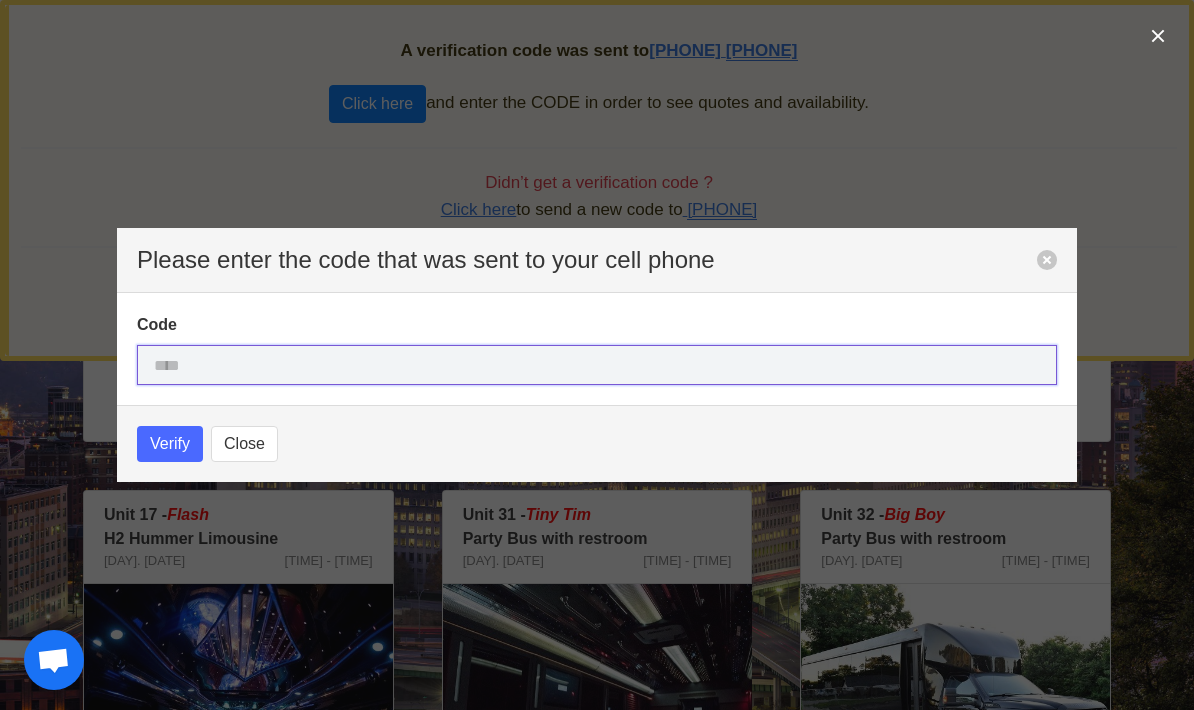 click at bounding box center [597, 365] 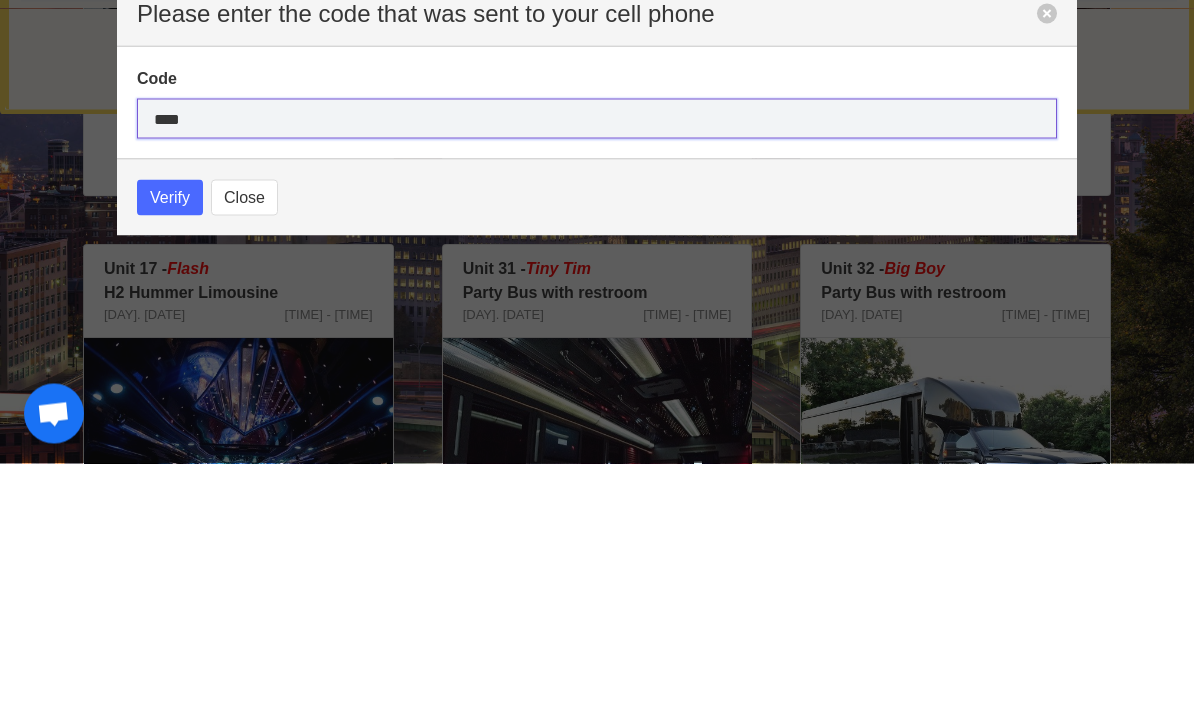 type on "****" 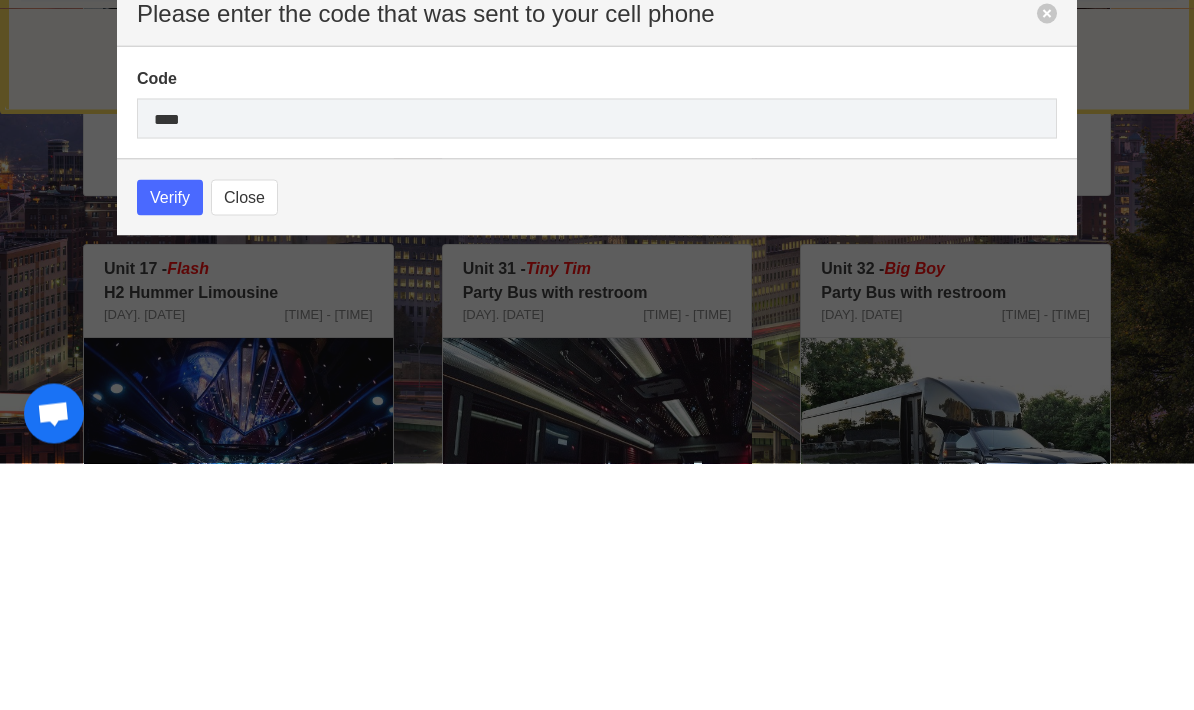 click on "Verify" at bounding box center [170, 444] 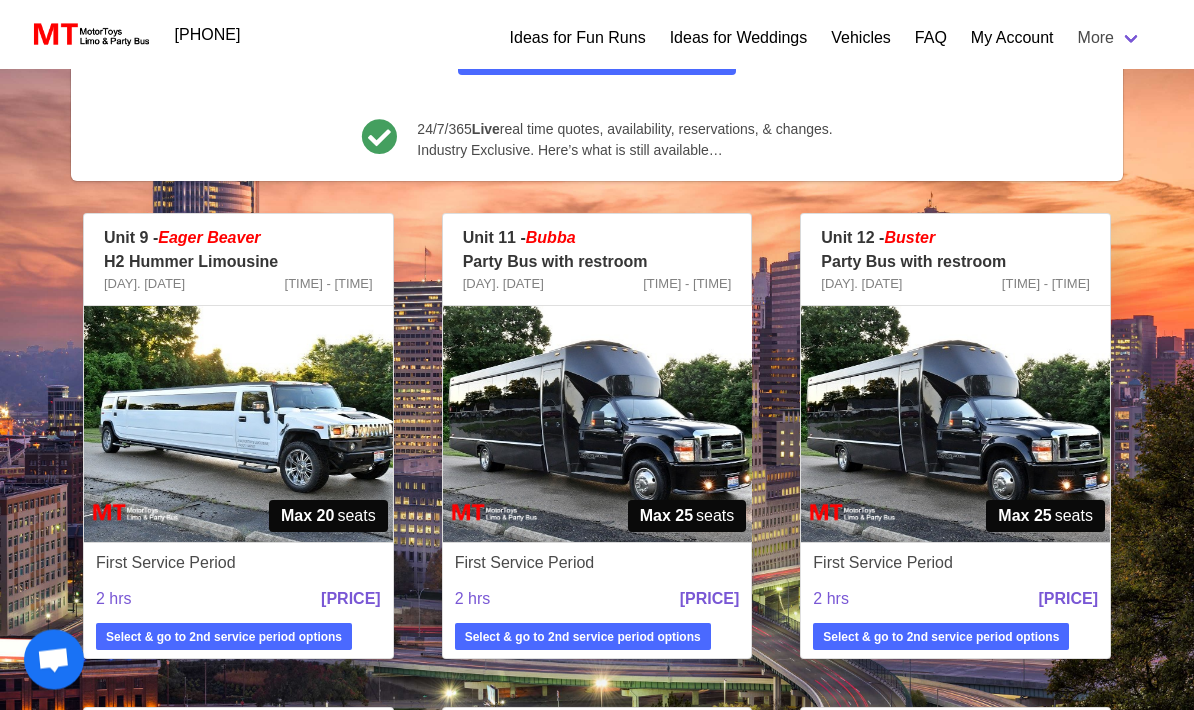 scroll, scrollTop: 360, scrollLeft: 0, axis: vertical 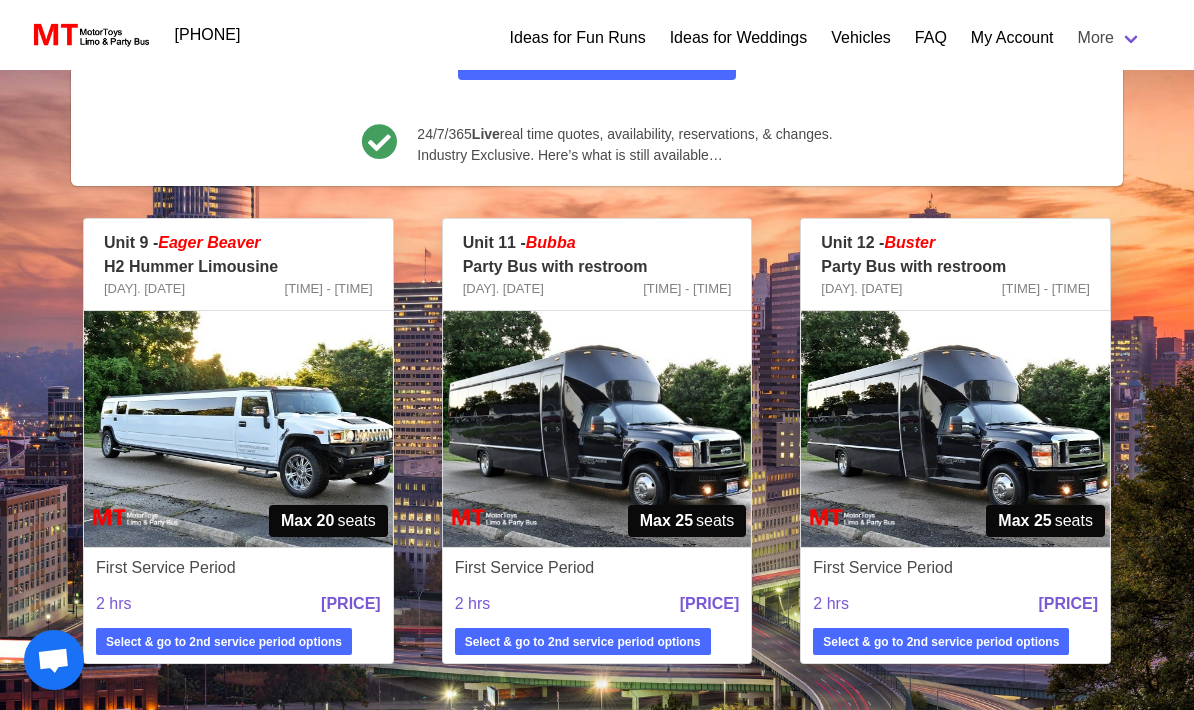 click at bounding box center (597, 429) 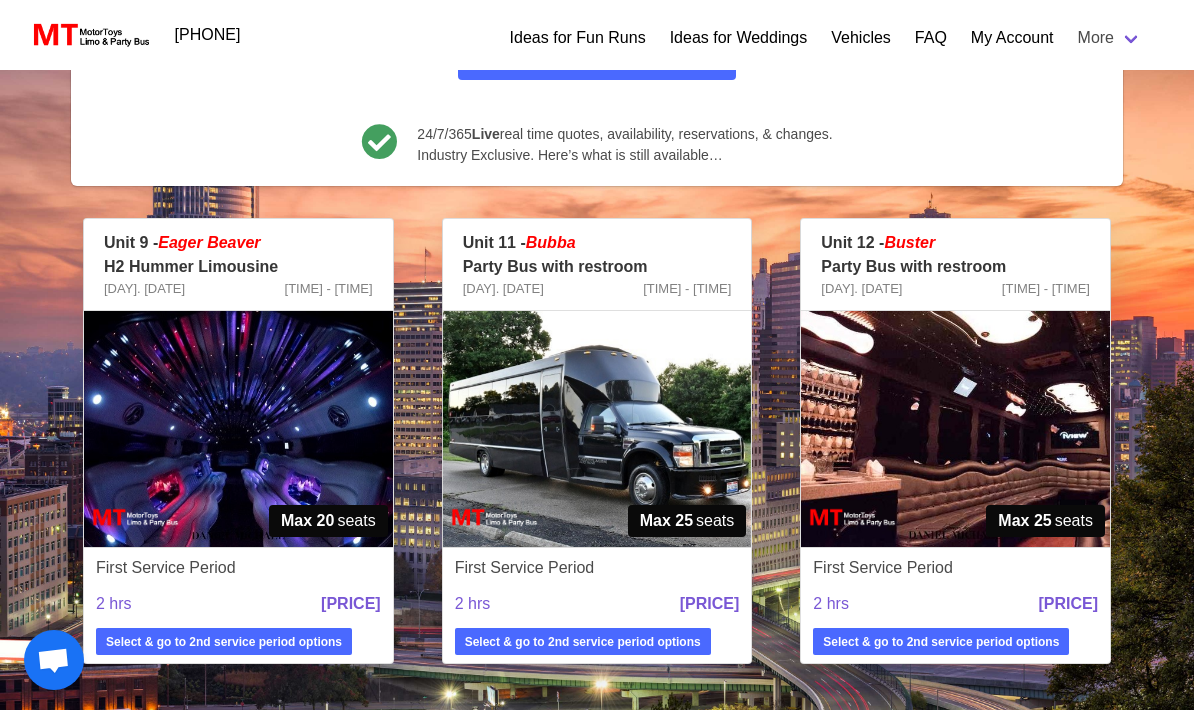 click at bounding box center [597, 429] 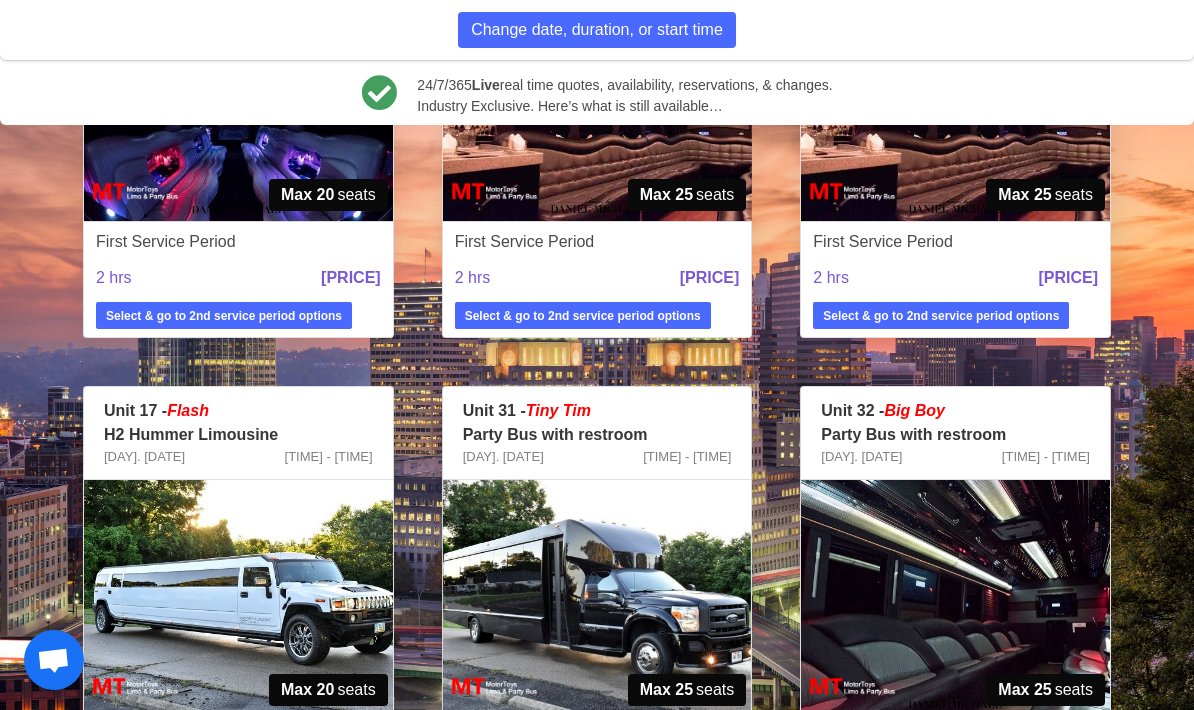 scroll, scrollTop: 582, scrollLeft: 0, axis: vertical 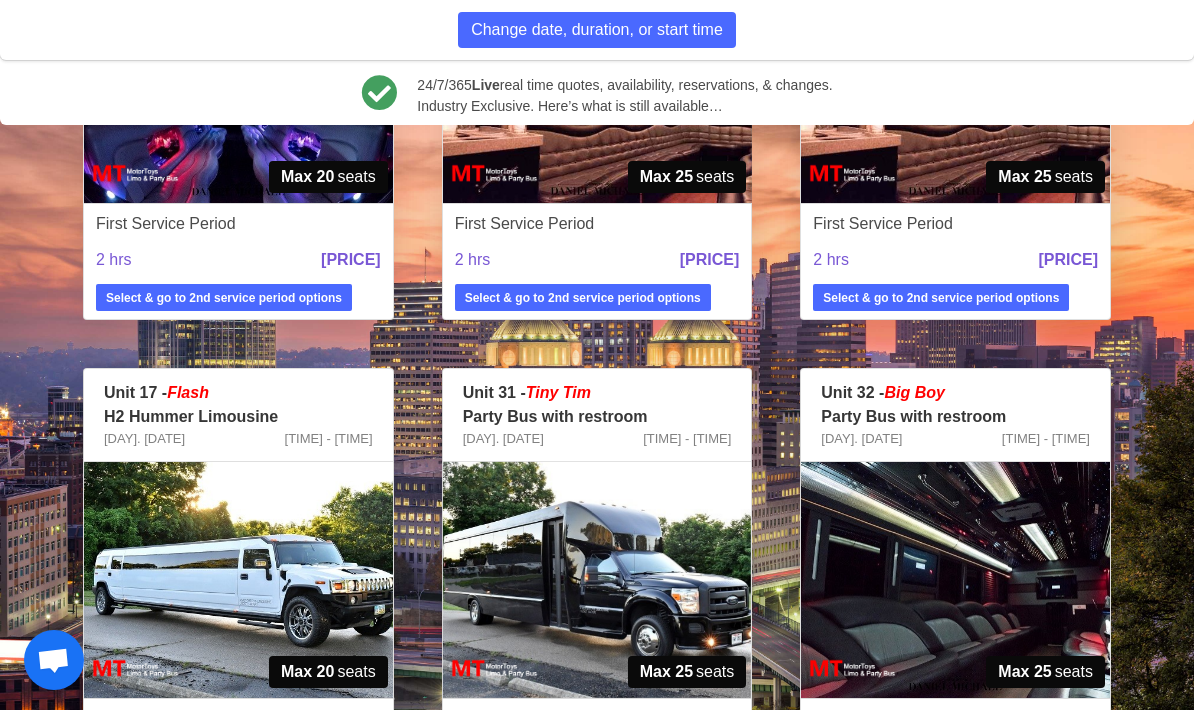 click at bounding box center (597, 580) 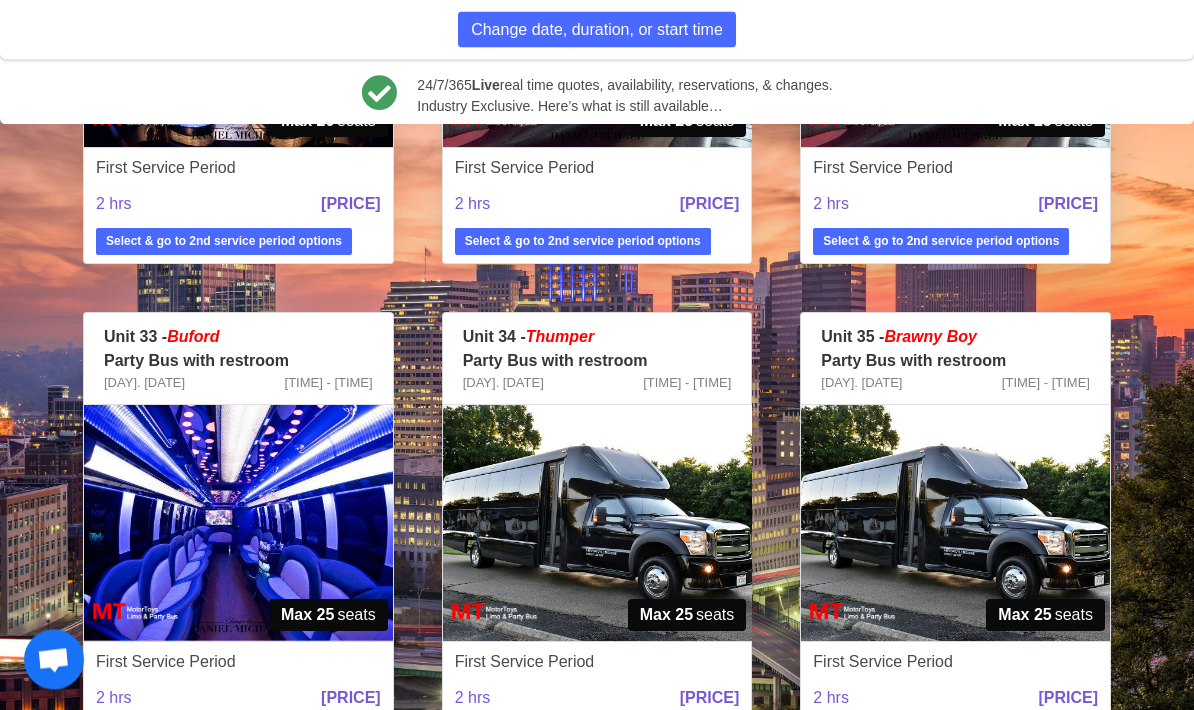 click at bounding box center (955, 524) 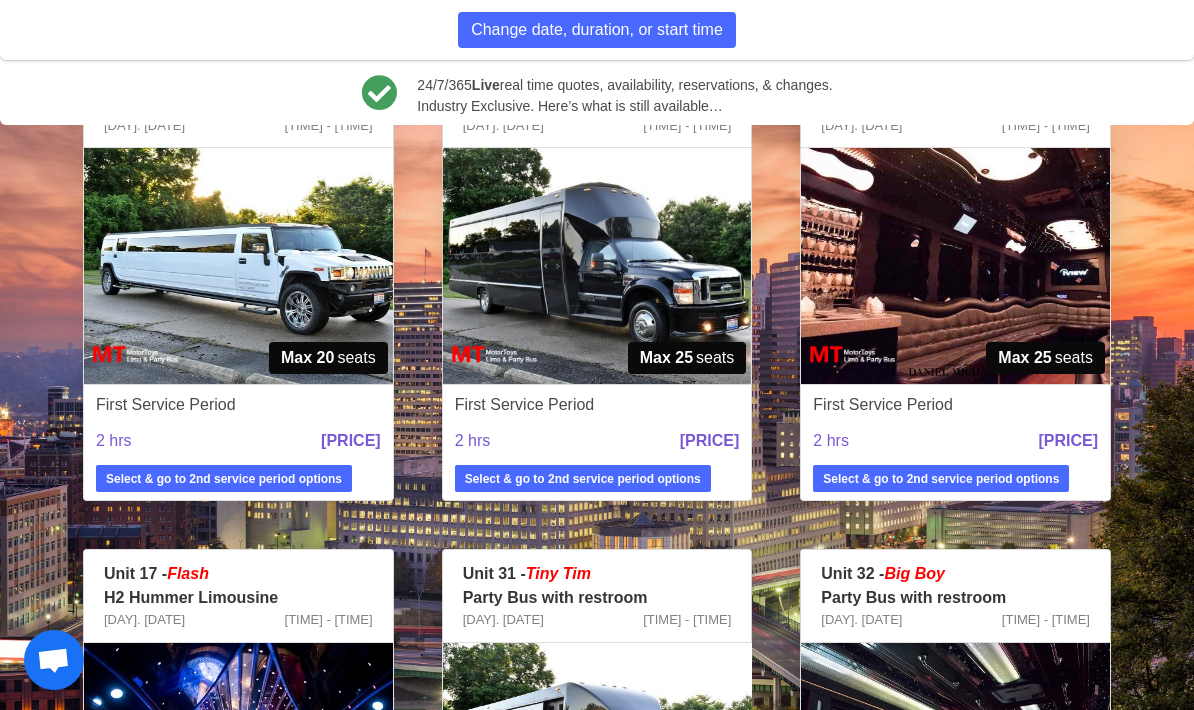 scroll, scrollTop: 400, scrollLeft: 0, axis: vertical 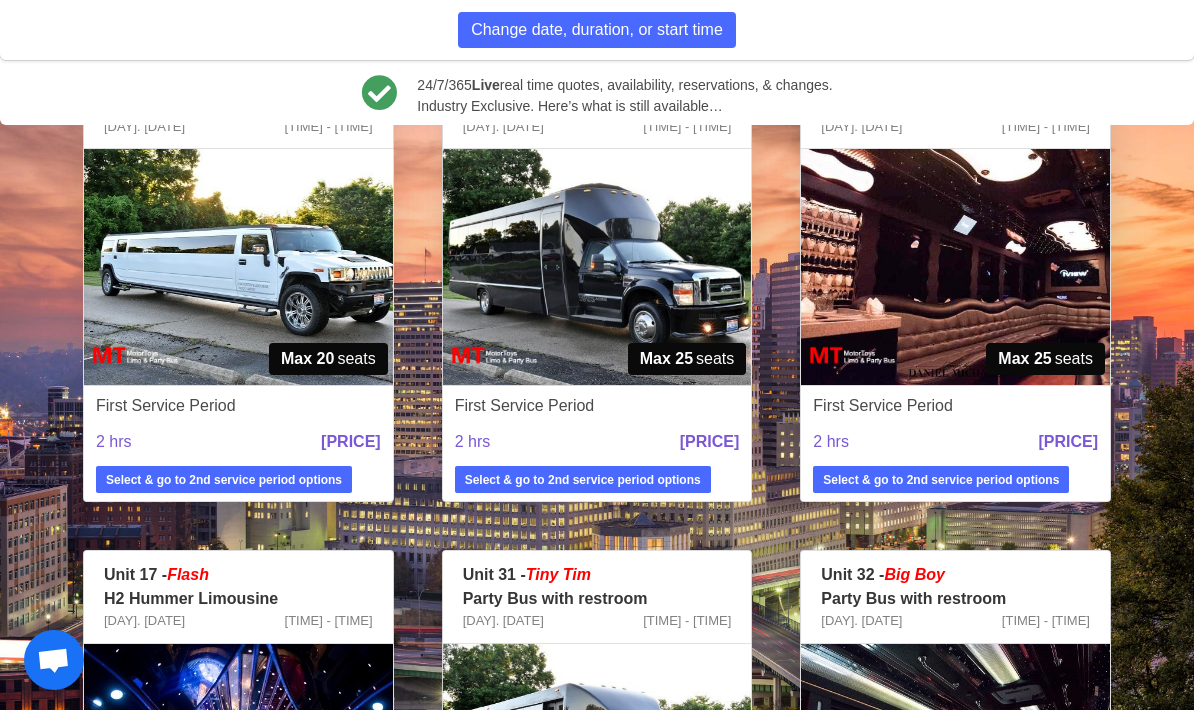 click on "Select & go to 2nd service period options" at bounding box center [583, 480] 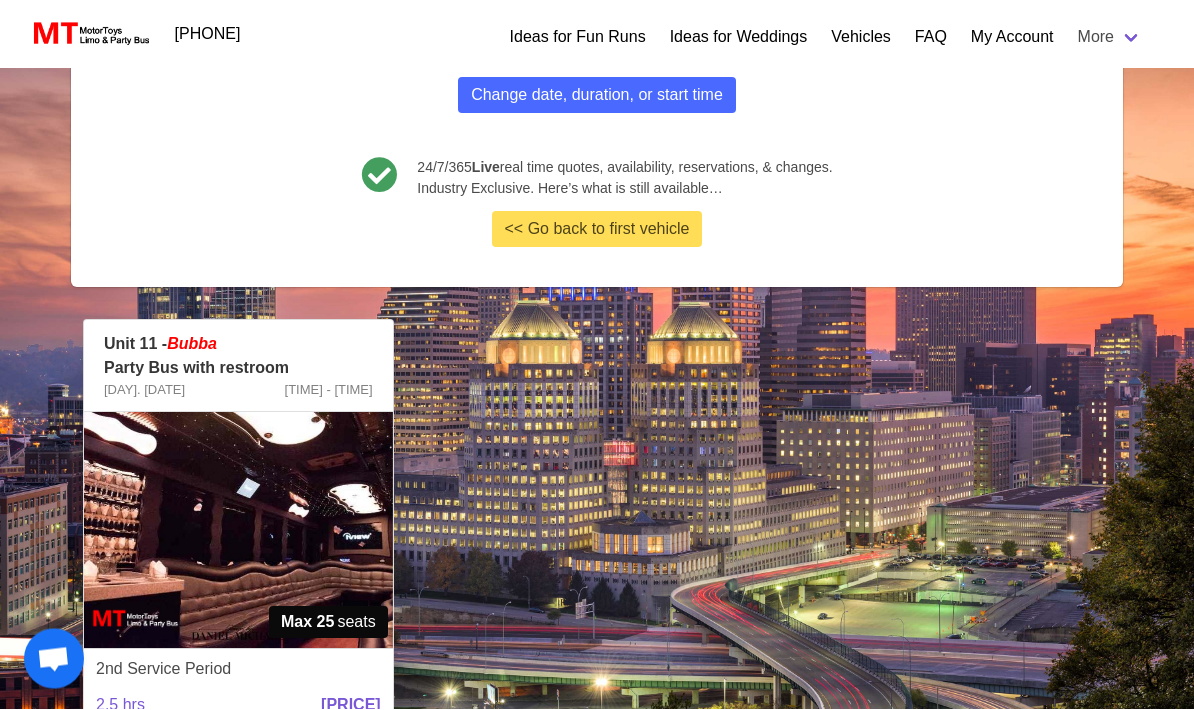 scroll, scrollTop: 325, scrollLeft: 0, axis: vertical 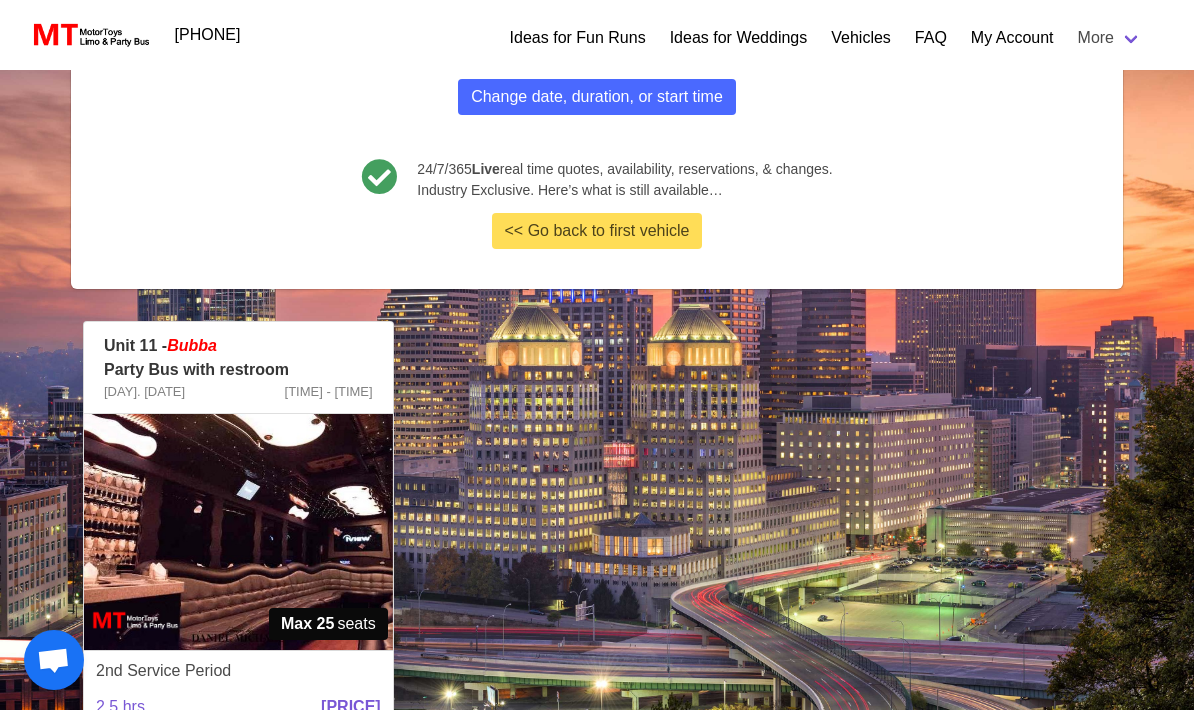 click on "Select to see rate" at bounding box center (155, 745) 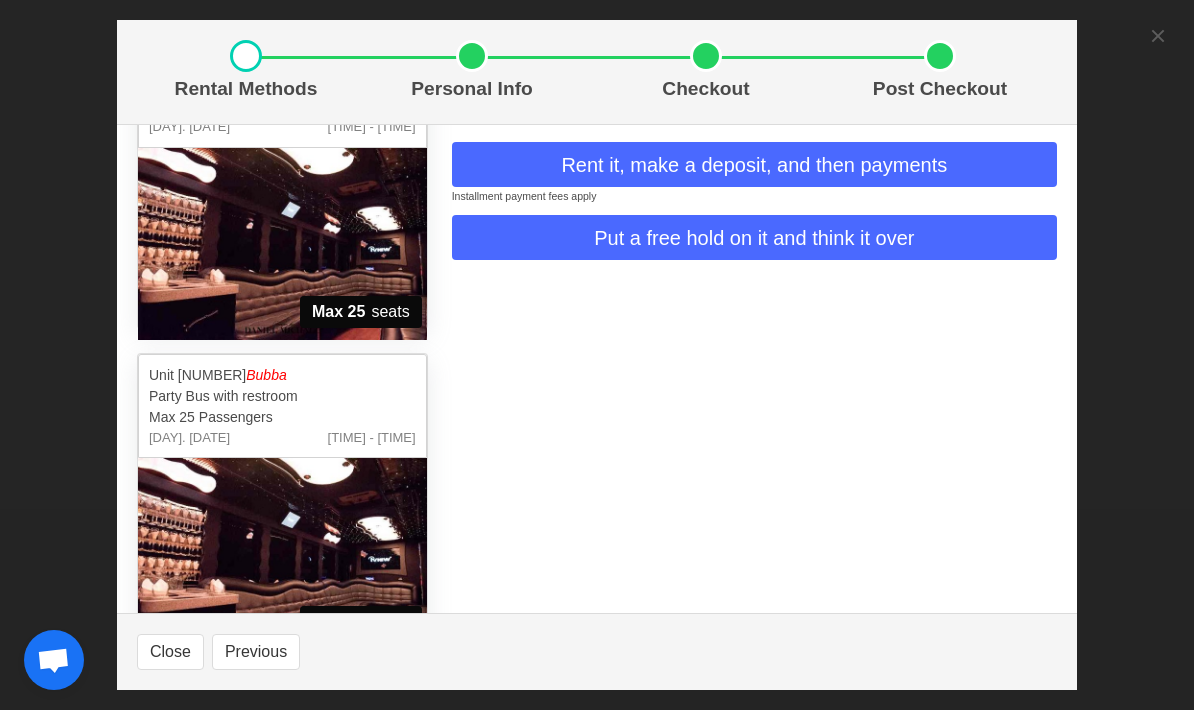 scroll, scrollTop: 247, scrollLeft: 0, axis: vertical 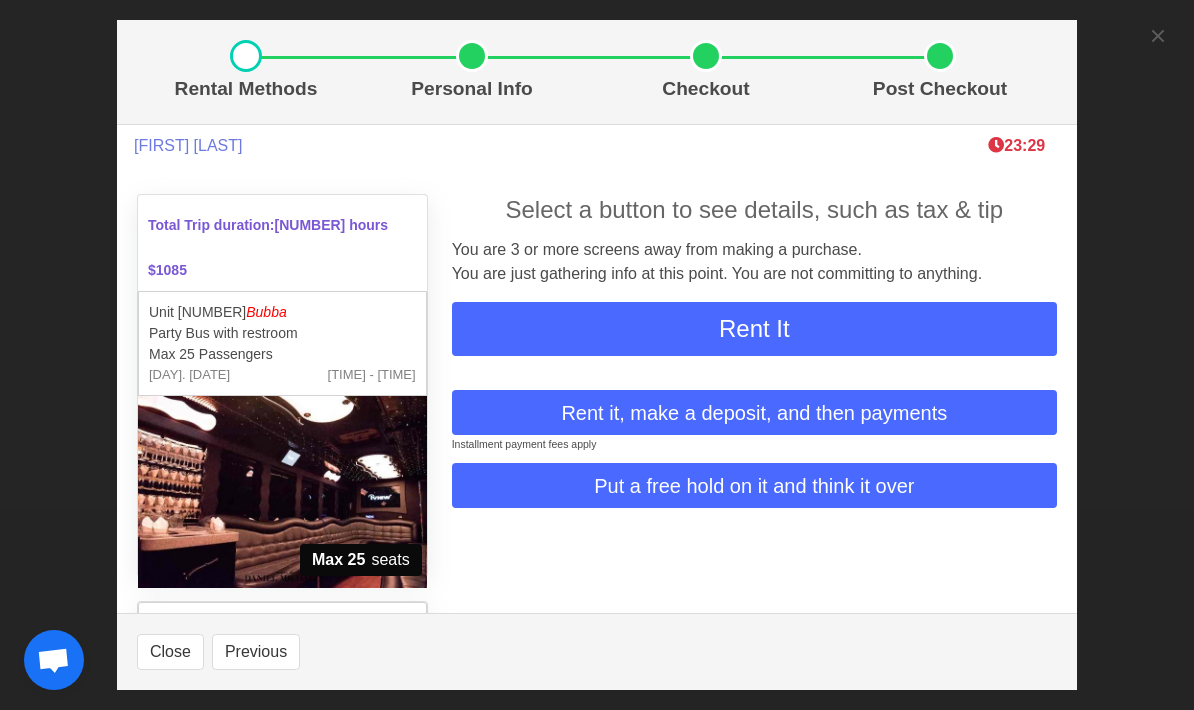 click on "Rental Methods   Personal Info   Checkout   Post Checkout   [FIRST] [LAST]    23:29     Total Trip duration:
4.5 hours     [PRICE]   Unit [NUMBER]  Bubba   Party Bus with restroom   Max 25 Passengers   Sat. 11-22-2025   2:00 PM - 4:00 PM       Max 25  seats
Unit [NUMBER]  Bubba   Party Bus with restroom   Max 25 Passengers   Sat. 11-22-2025   6:30 PM - 9:00 PM       Max 25  seats
Select a button to see details, such as tax & tip
You are 3 or more screens away from making a purchase.   You are just gathering info at this point.  You are not committing to anything.     Rent It           Rent it, make a deposit, and then payments     Installment payment fees apply         Put a free hold on it and think it over         Vehicle Price   [PRICE]   Chauffeur Fee   included             Fuel Surcharge   [PRICE]         Sales Tax/Processing Fee   [PRICE]       TOTAL   [PRICE]     When you click “Next”, you are just gathering info about tips, which is on the next screen." at bounding box center (597, 355) 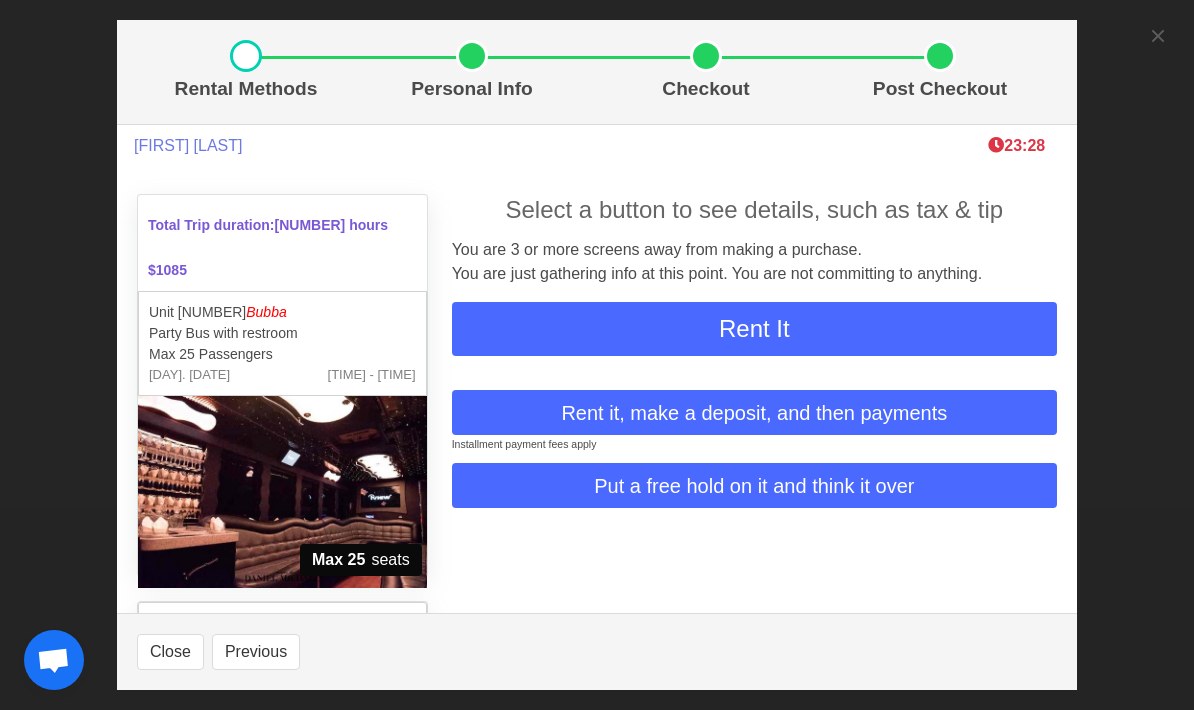 click on "Rental Methods   Personal Info   Checkout   Post Checkout   [FIRST] [LAST]    23:28     Total Trip duration:
4.5 hours     [PRICE]   Unit [NUMBER]  Bubba   Party Bus with restroom   Max 25 Passengers   Sat. 11-22-2025   2:00 PM - 4:00 PM       Max 25  seats
Unit [NUMBER]  Bubba   Party Bus with restroom   Max 25 Passengers   Sat. 11-22-2025   6:30 PM - 9:00 PM       Max 25  seats
Select a button to see details, such as tax & tip
You are 3 or more screens away from making a purchase.   You are just gathering info at this point.  You are not committing to anything.     Rent It           Rent it, make a deposit, and then payments     Installment payment fees apply         Put a free hold on it and think it over         Vehicle Price   [PRICE]   Chauffeur Fee   included             Fuel Surcharge   [PRICE]         Sales Tax/Processing Fee   [PRICE]       TOTAL   [PRICE]     When you click “Next”, you are just gathering info about tips, which is on the next screen." at bounding box center [597, 355] 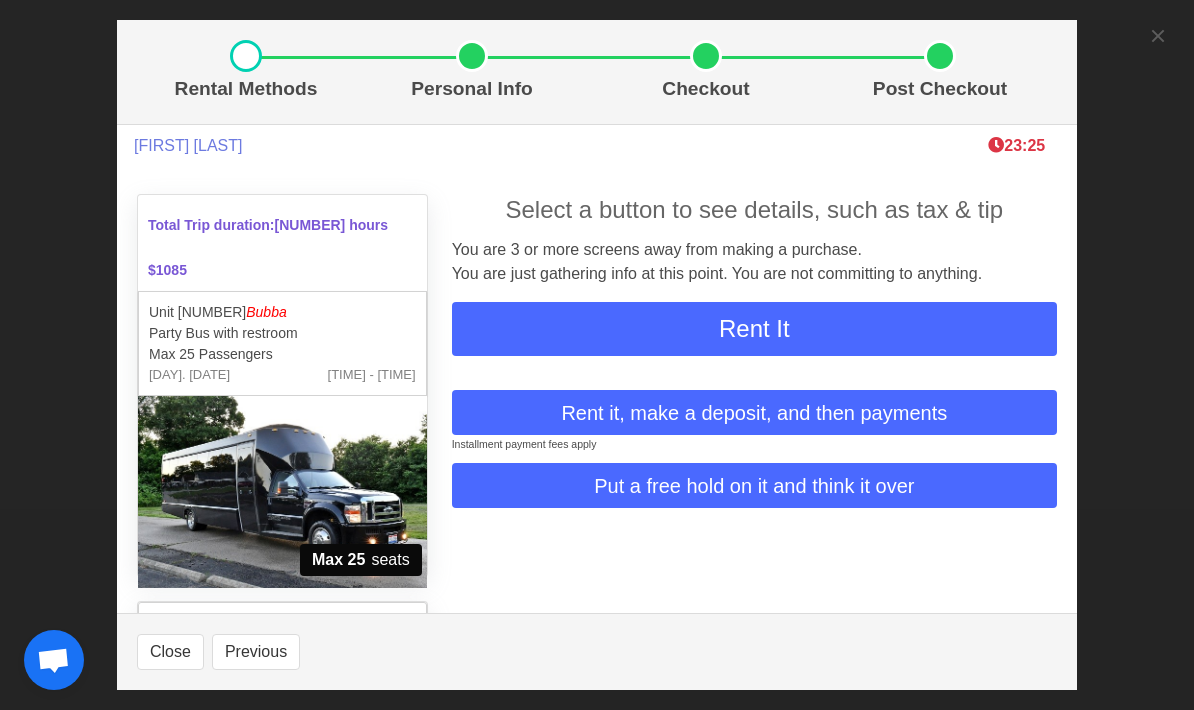 scroll, scrollTop: 0, scrollLeft: 0, axis: both 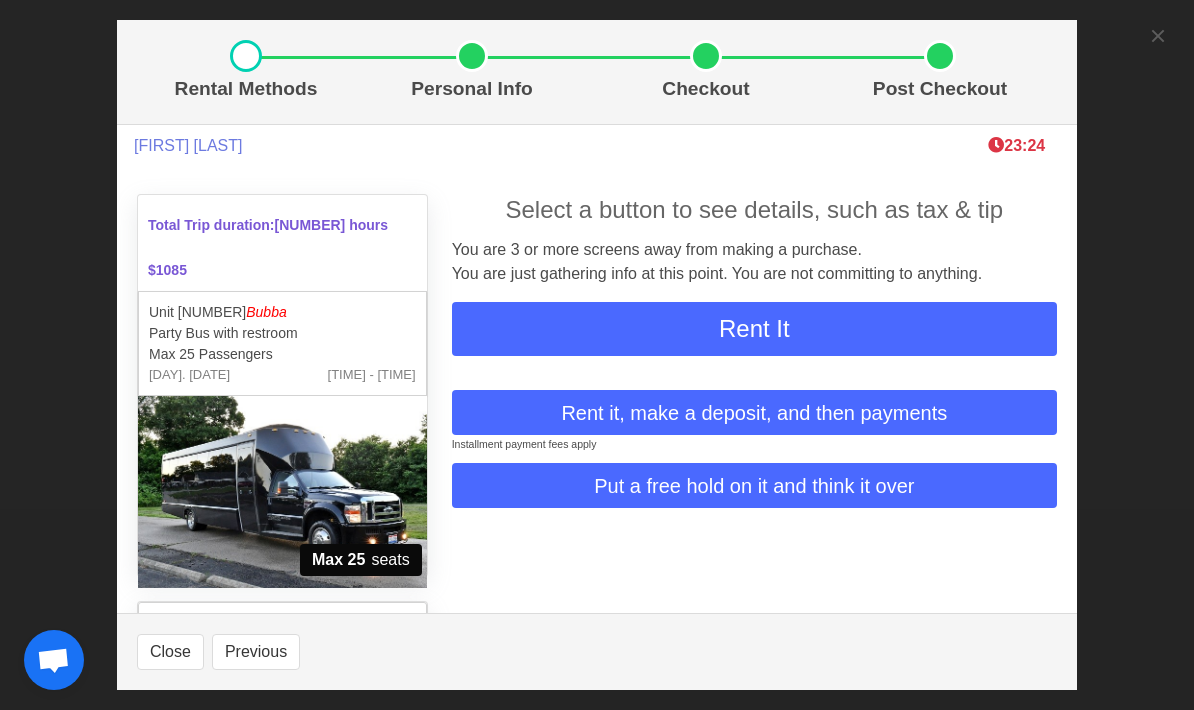 click on "Rental Methods   Personal Info   Checkout   Post Checkout   [FIRST] [LAST]    23:24     Total Trip duration:
4.5 hours     [PRICE]   Unit [NUMBER]  Bubba   Party Bus with restroom   Max 25 Passengers   Sat. 11-22-2025   2:00 PM - 4:00 PM       Max 25  seats
Unit [NUMBER]  Bubba   Party Bus with restroom   Max 25 Passengers   Sat. 11-22-2025   6:30 PM - 9:00 PM       Max 25  seats
Select a button to see details, such as tax & tip
You are 3 or more screens away from making a purchase.   You are just gathering info at this point.  You are not committing to anything.     Rent It           Rent it, make a deposit, and then payments     Installment payment fees apply         Put a free hold on it and think it over         Vehicle Price   [PRICE]   Chauffeur Fee   included             Fuel Surcharge   [PRICE]         Sales Tax/Processing Fee   [PRICE]       TOTAL   [PRICE]     When you click “Next”, you are just gathering info about tips, which is on the next screen." at bounding box center [597, 355] 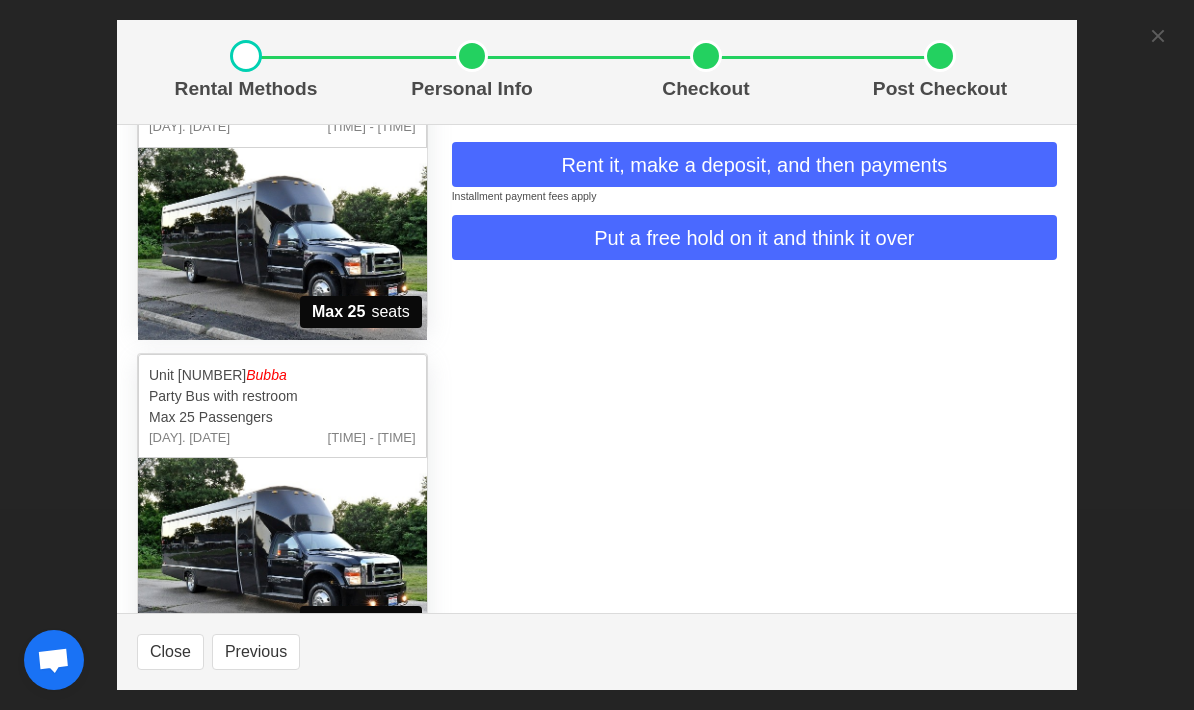 scroll, scrollTop: 247, scrollLeft: 0, axis: vertical 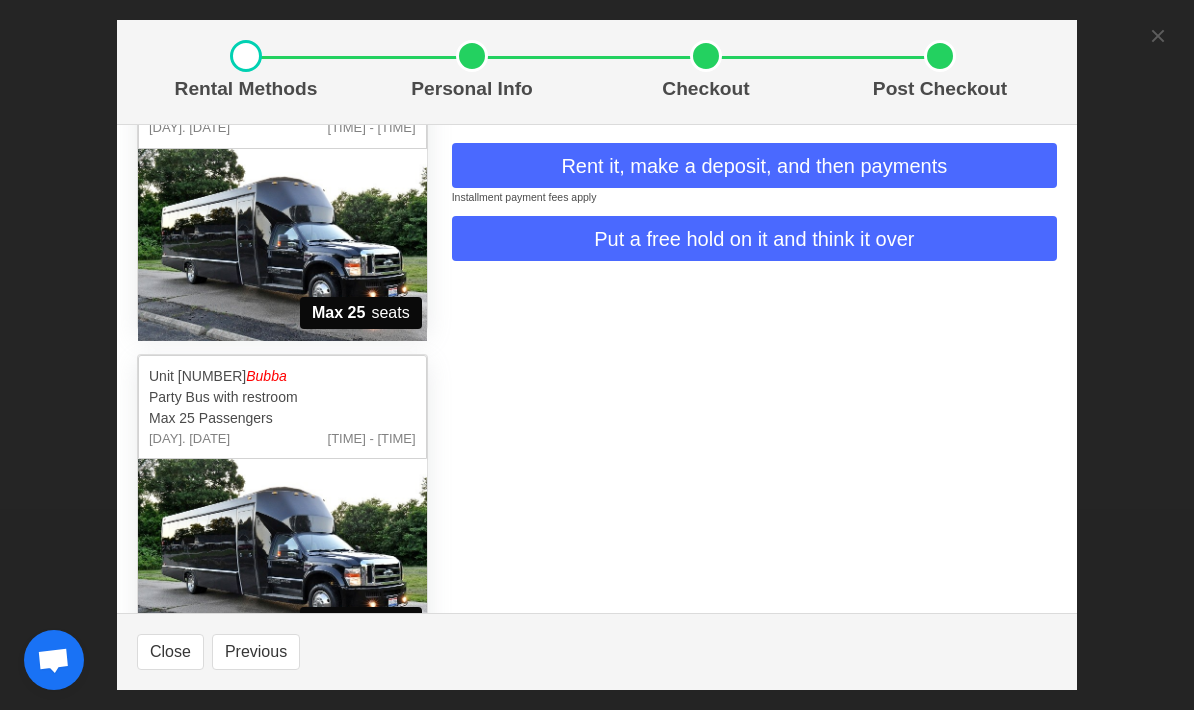 click on "Close" at bounding box center (170, 652) 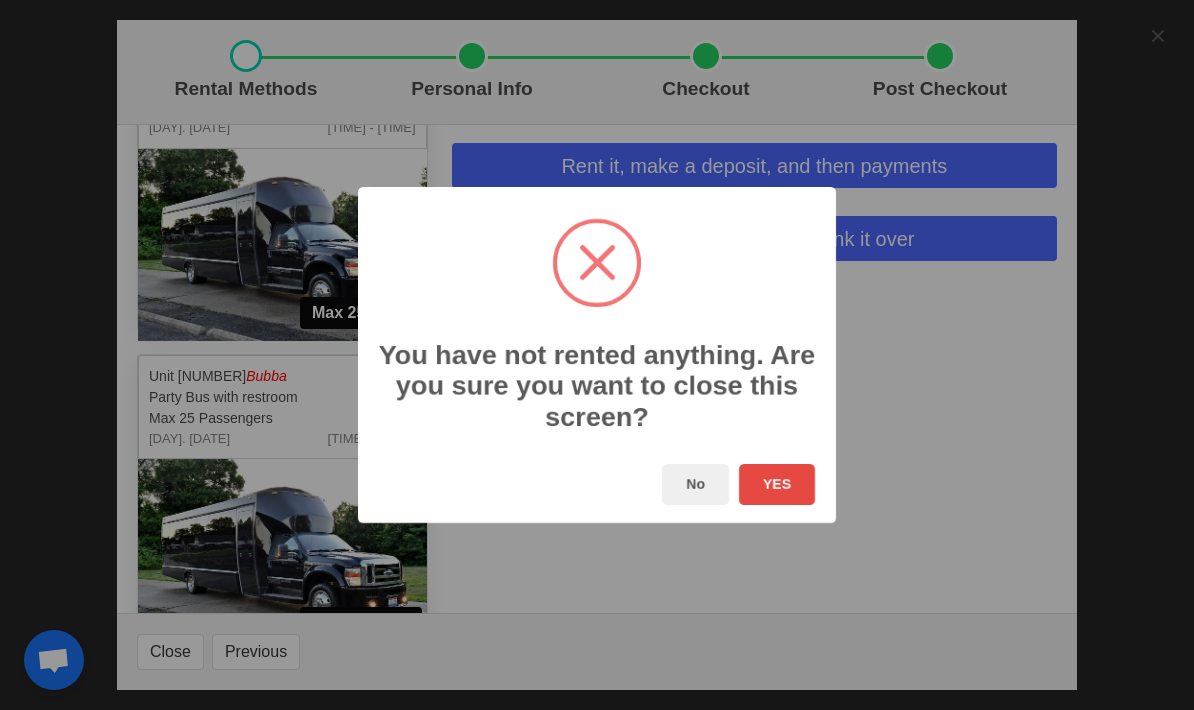 click on "YES" at bounding box center [777, 484] 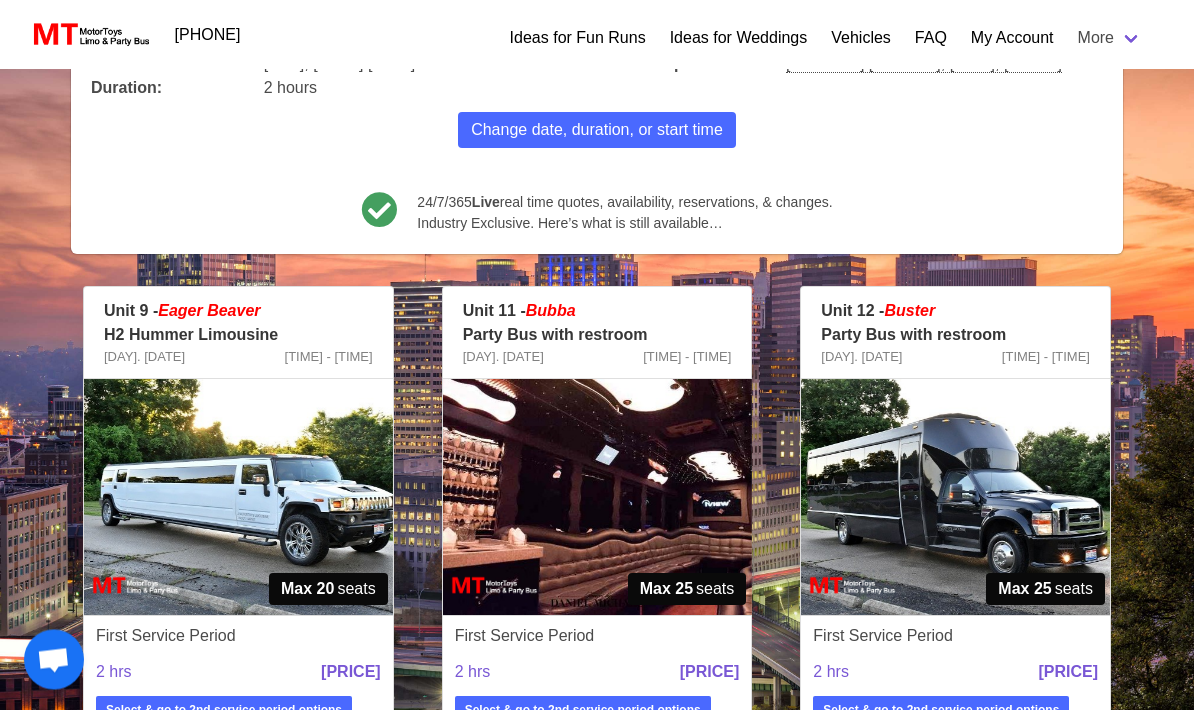 scroll, scrollTop: 0, scrollLeft: 0, axis: both 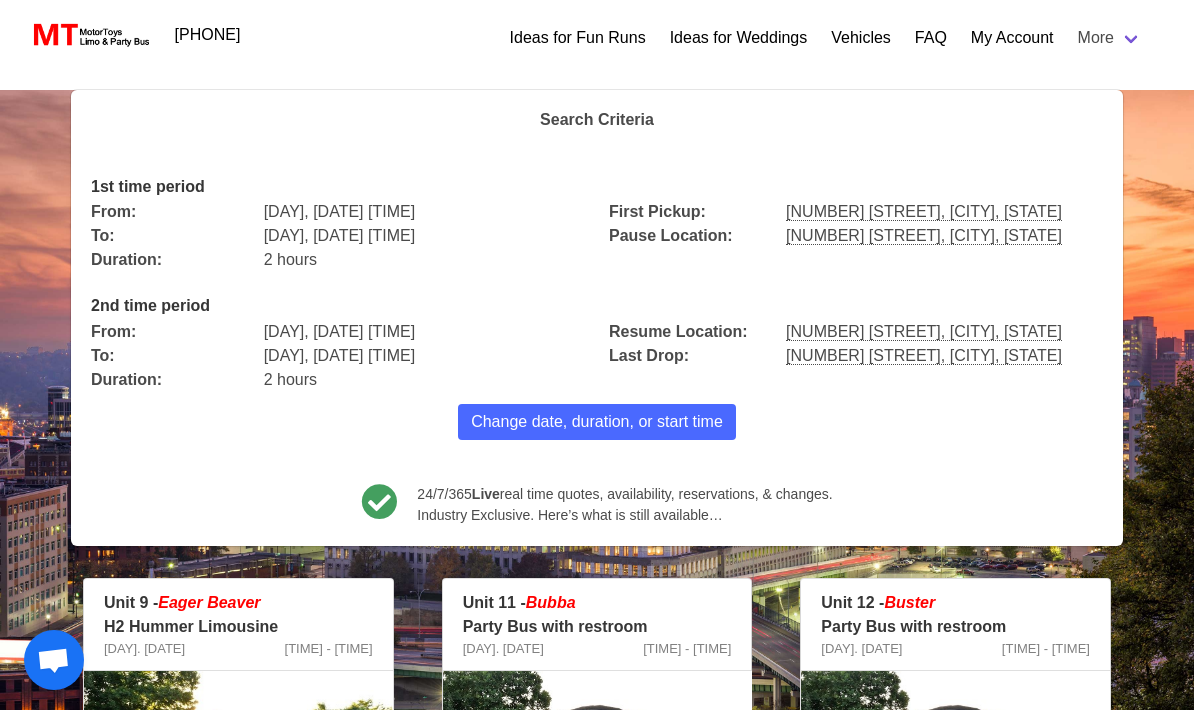 click on "Change date, duration, or start time" at bounding box center [597, 422] 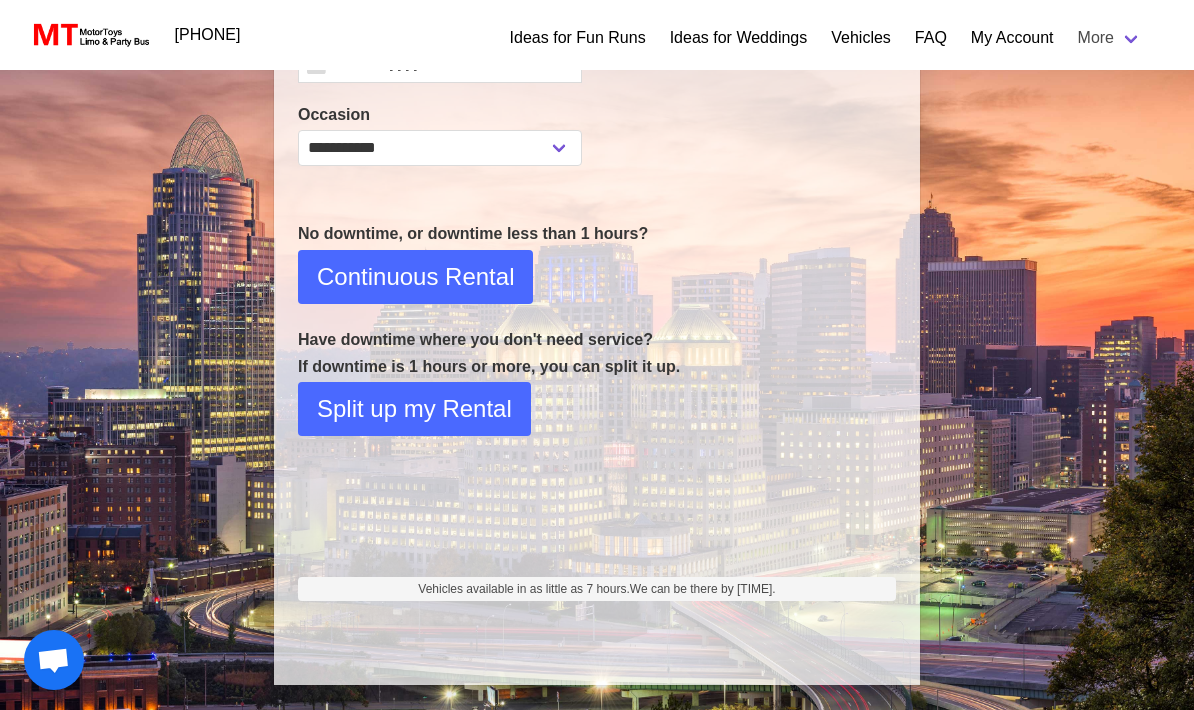 click on "Continuous Rental" at bounding box center [415, 277] 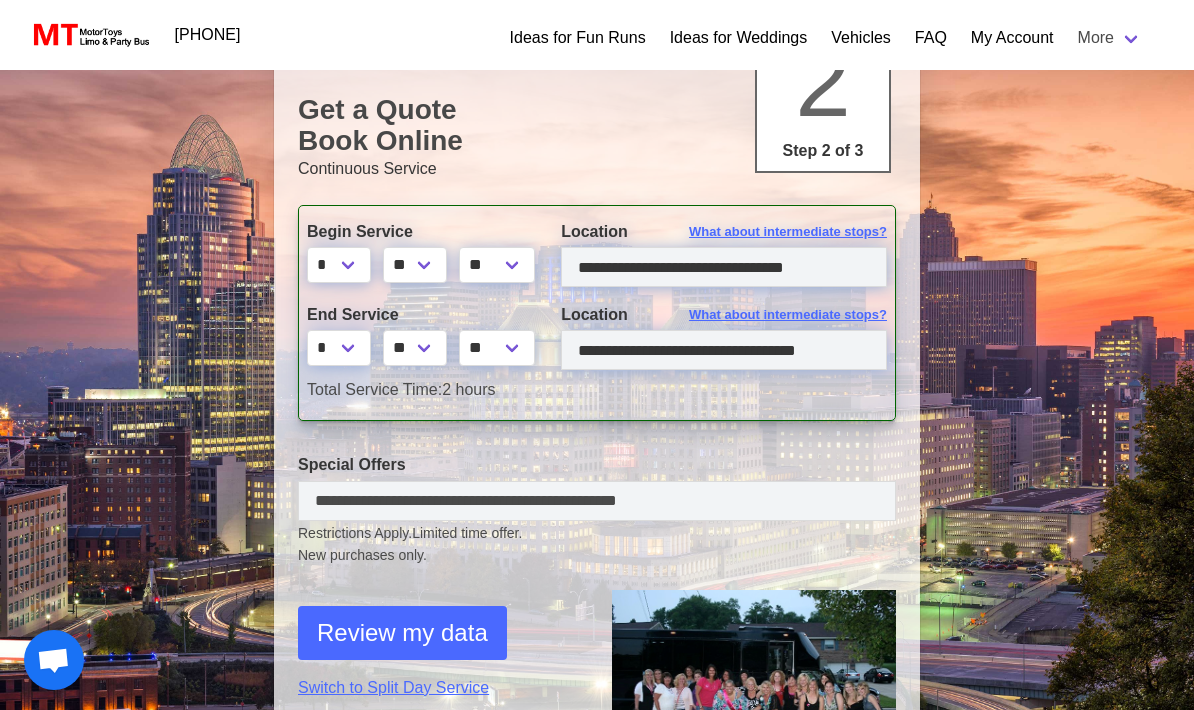 scroll, scrollTop: 0, scrollLeft: 0, axis: both 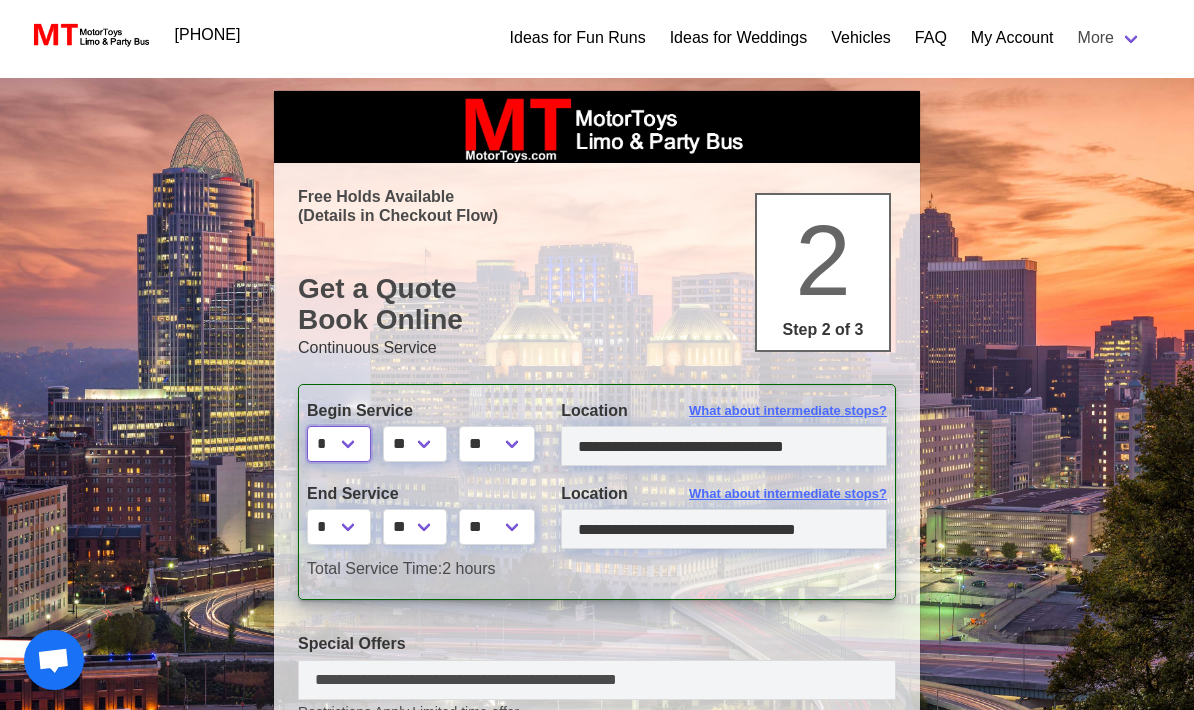 click on "* * * * * * * * * ** ** **" at bounding box center (339, 444) 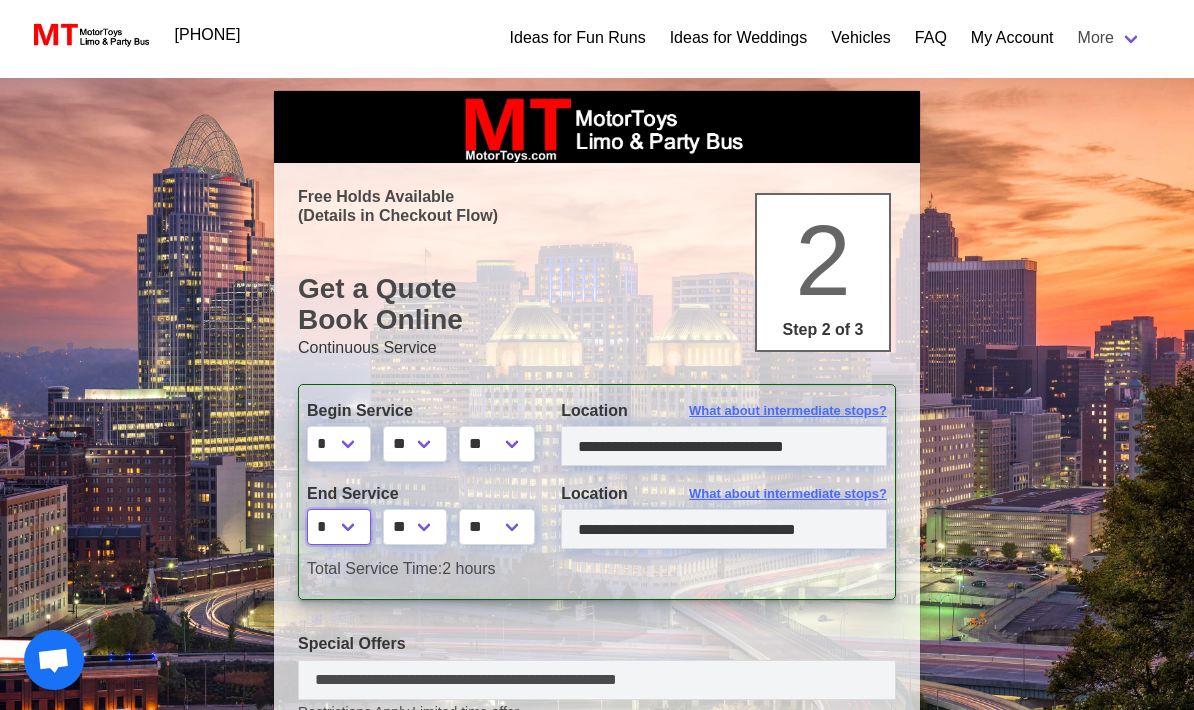 click on "* * * * * * * * * ** ** **" at bounding box center [339, 527] 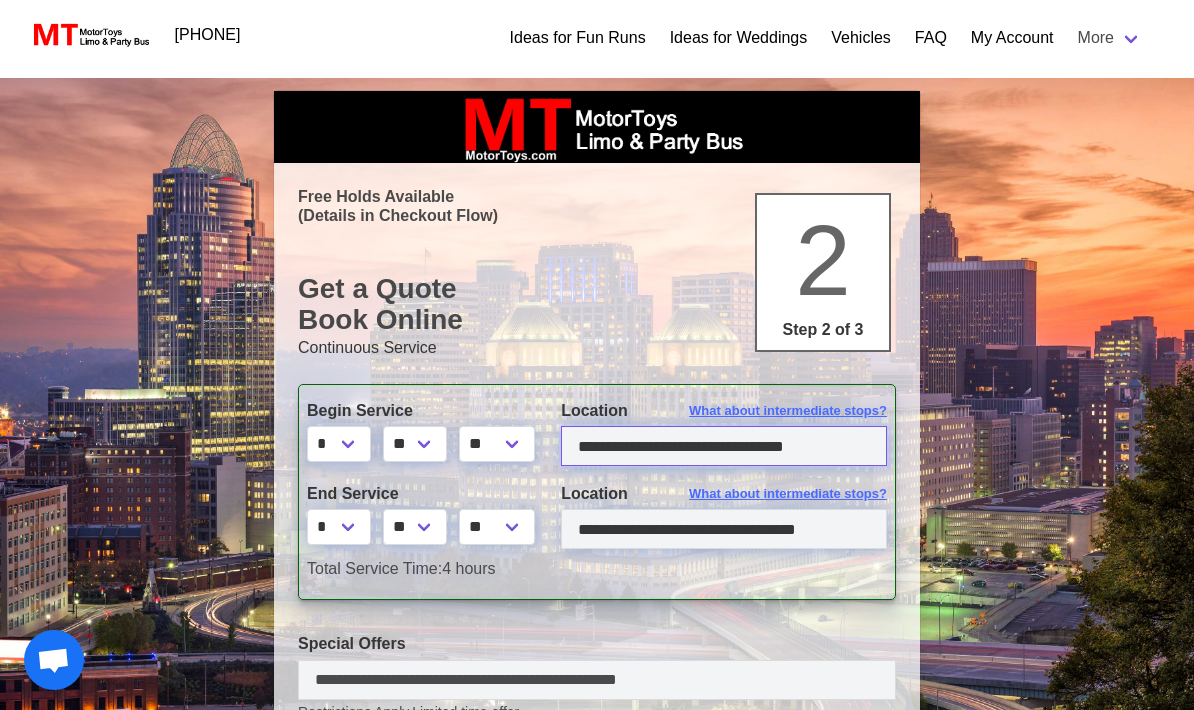 click on "**********" at bounding box center (724, 446) 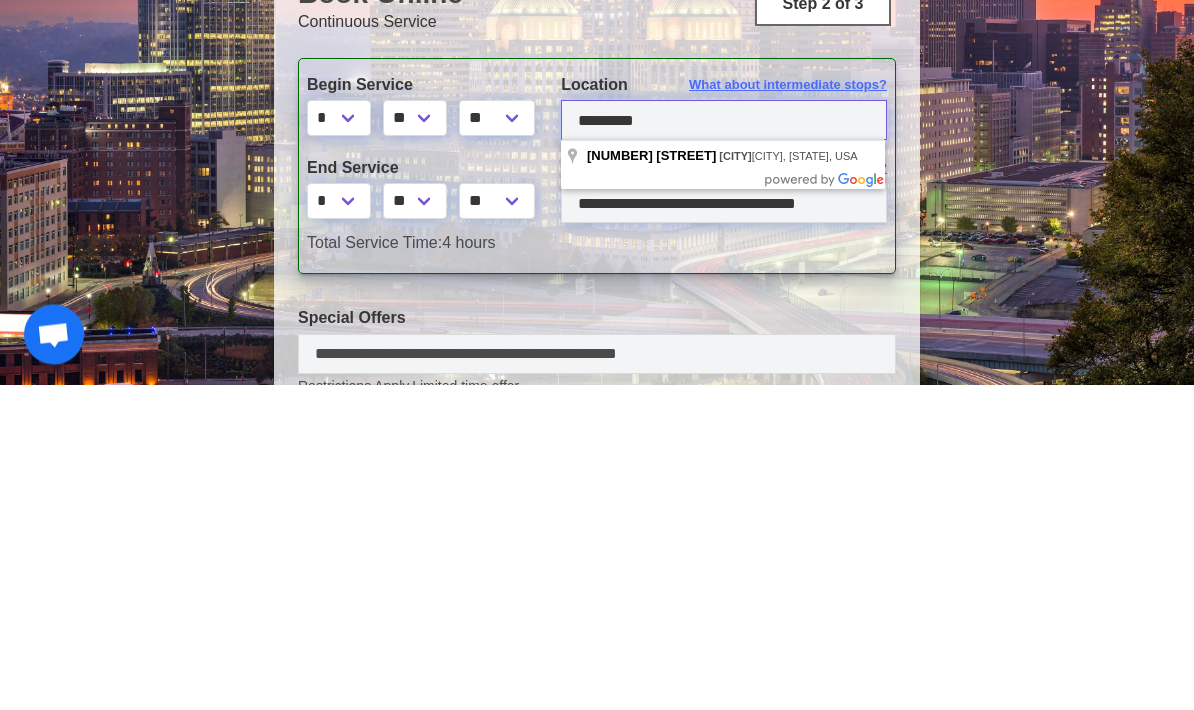 type on "***" 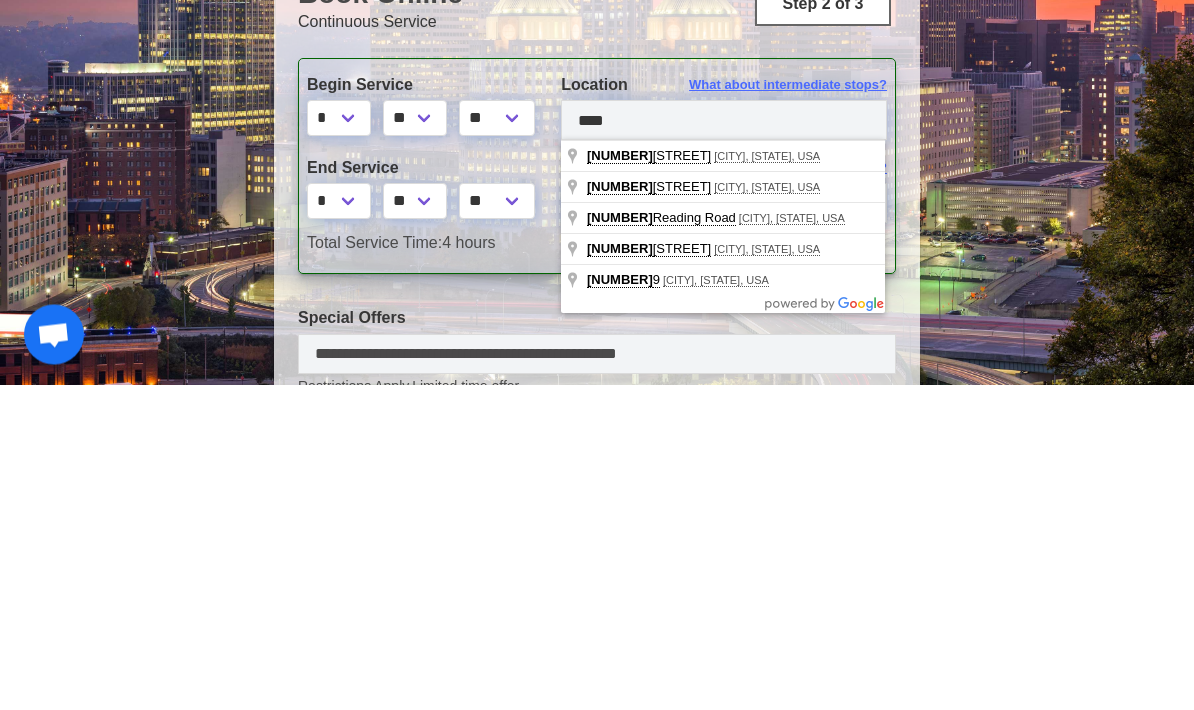 type on "**********" 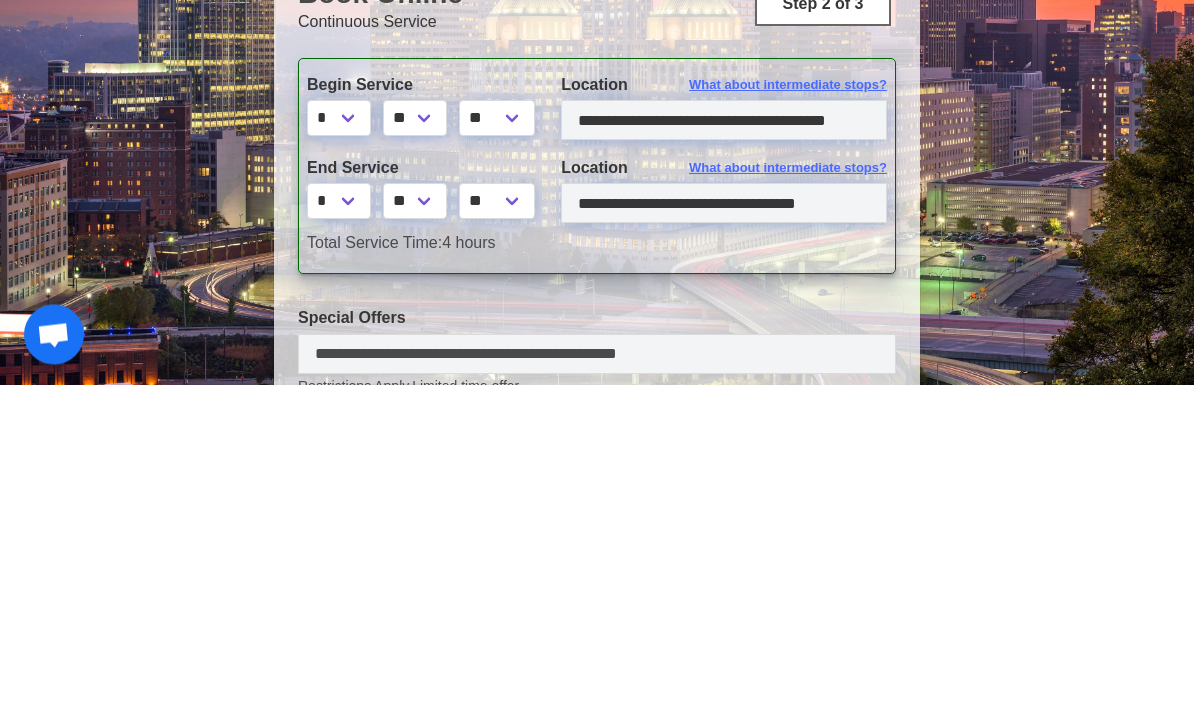 scroll, scrollTop: 326, scrollLeft: 0, axis: vertical 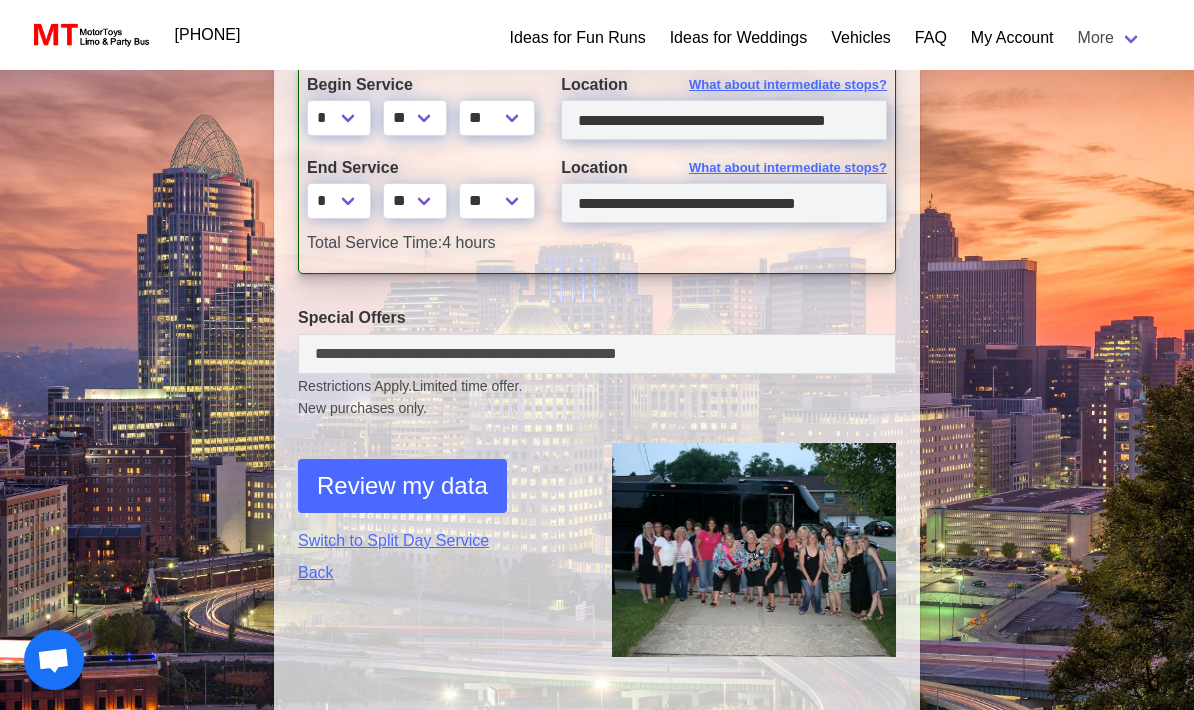 click on "Review my data" at bounding box center [402, 486] 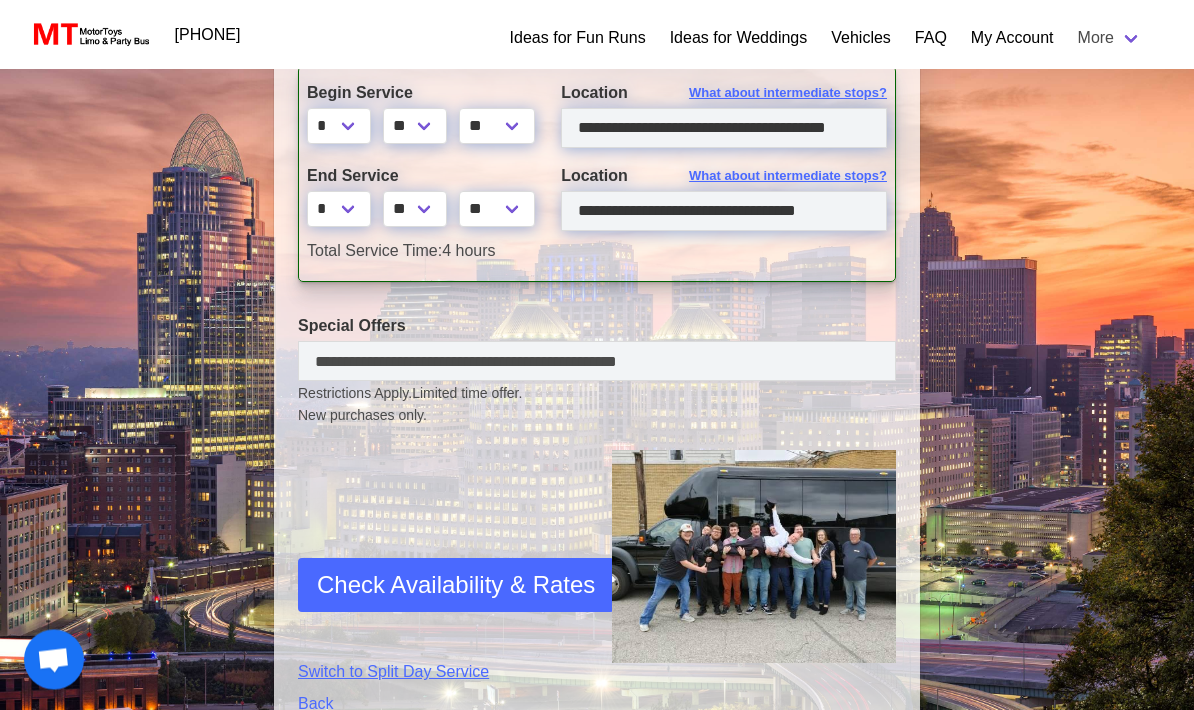 scroll, scrollTop: 504, scrollLeft: 0, axis: vertical 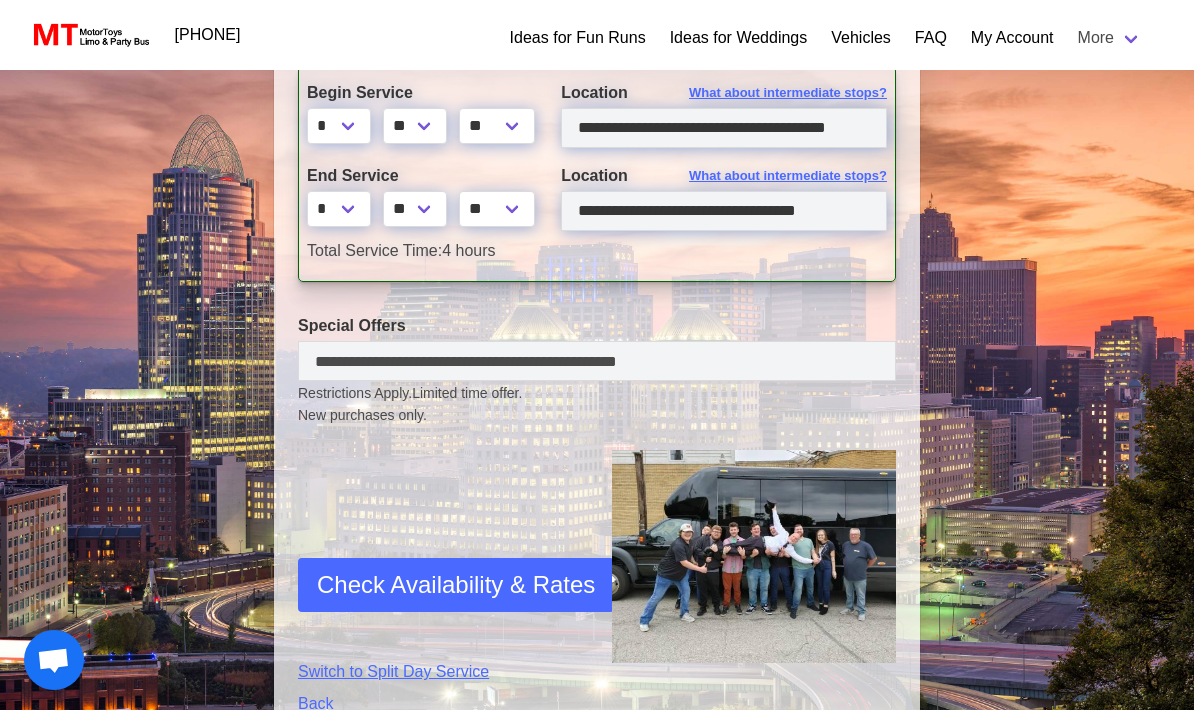 click on "Check Availability & Rates" at bounding box center [456, 585] 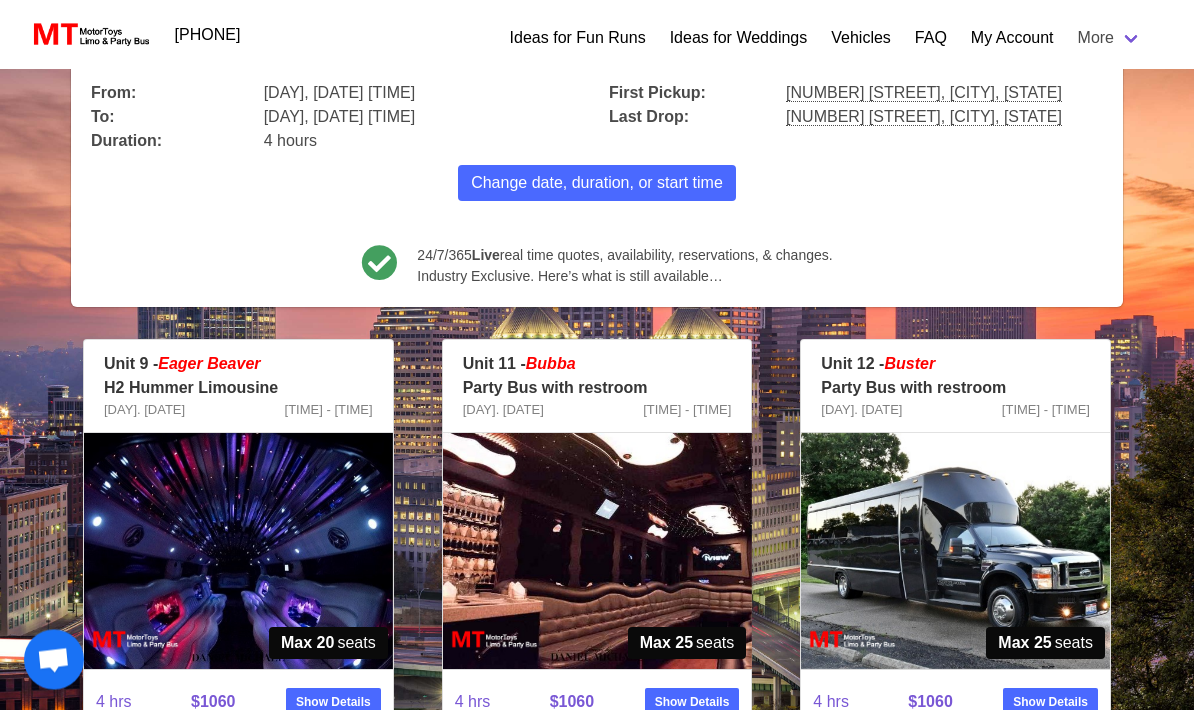 scroll, scrollTop: 0, scrollLeft: 0, axis: both 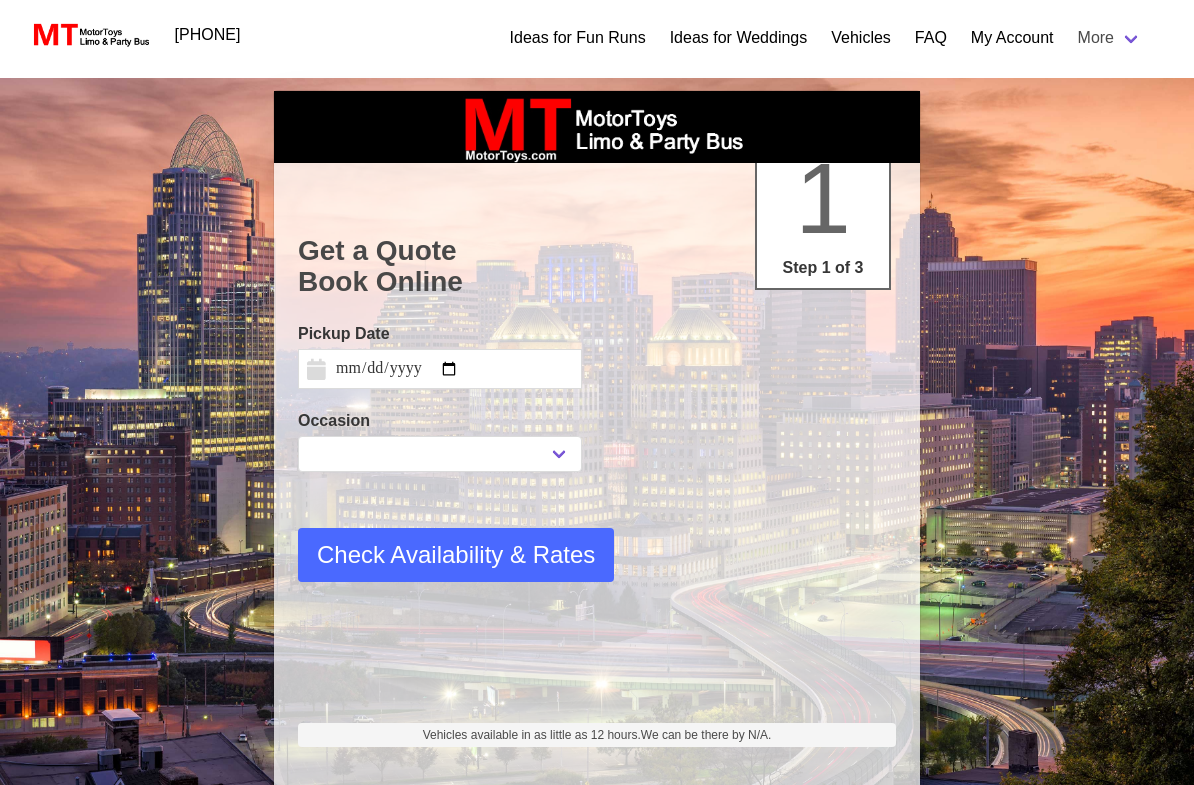 select 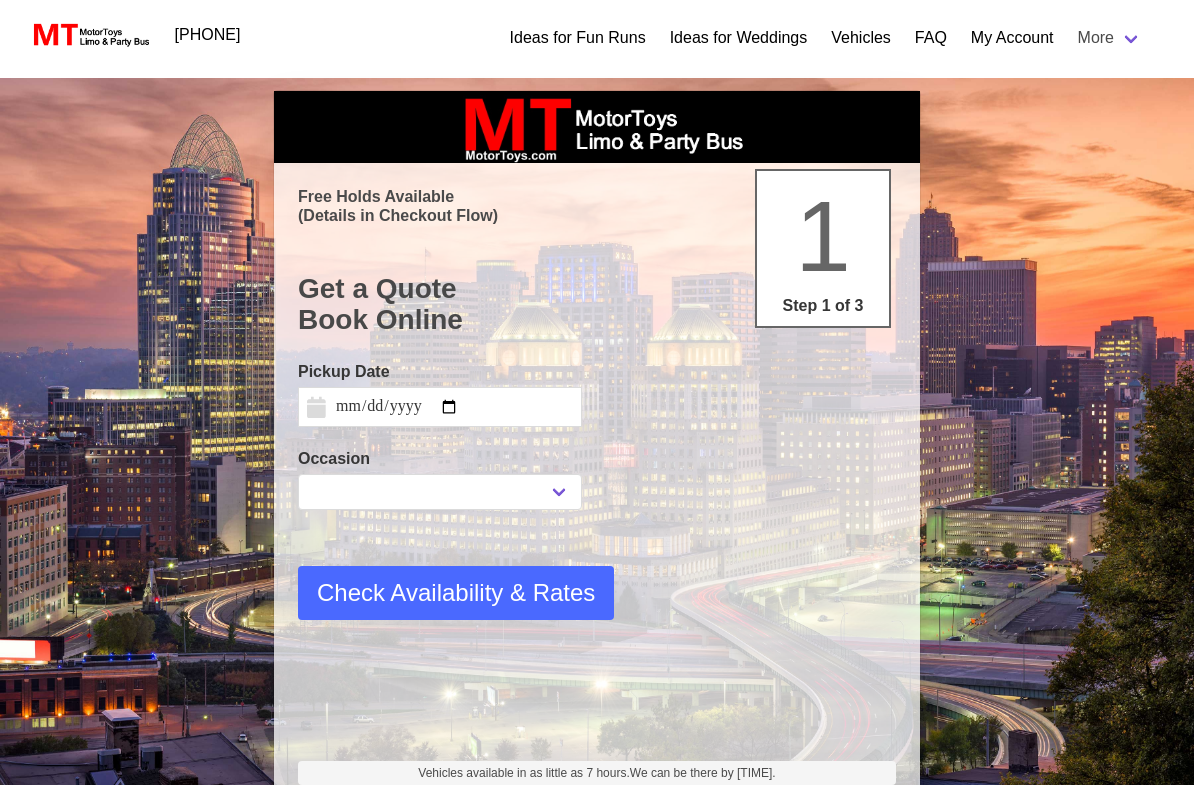 select 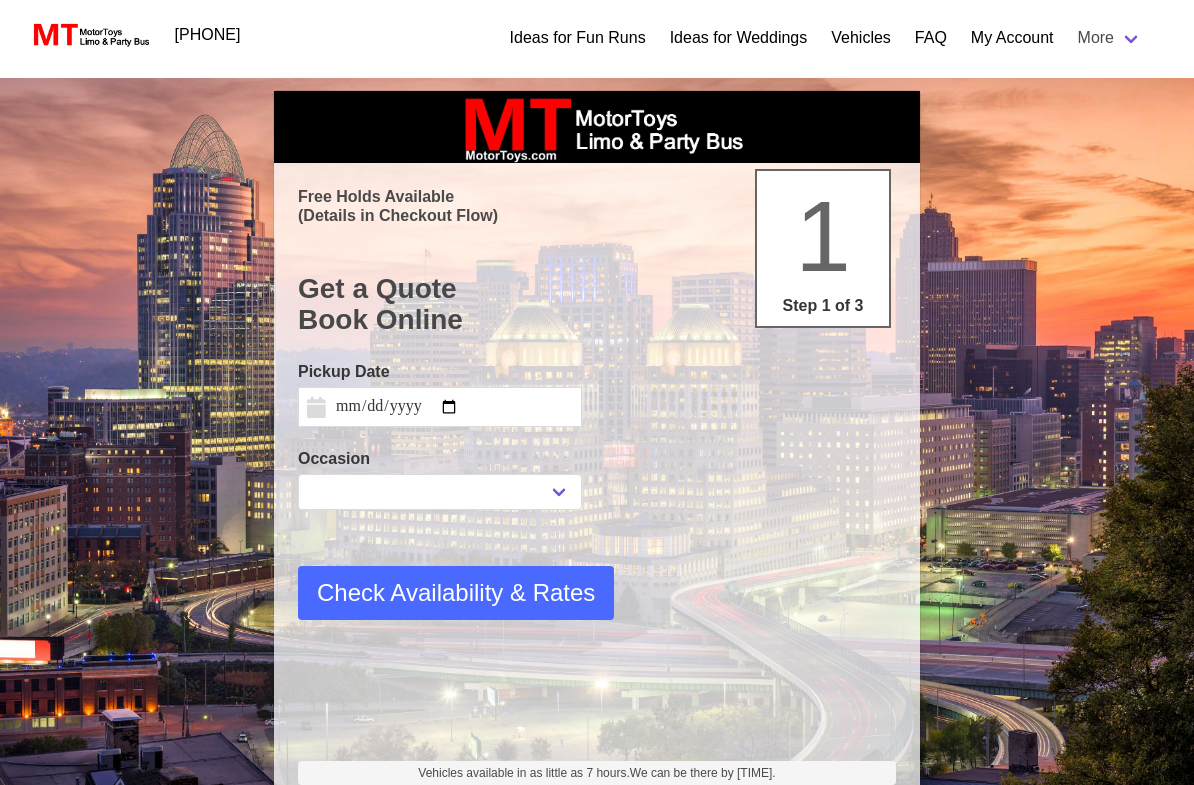 select on "*" 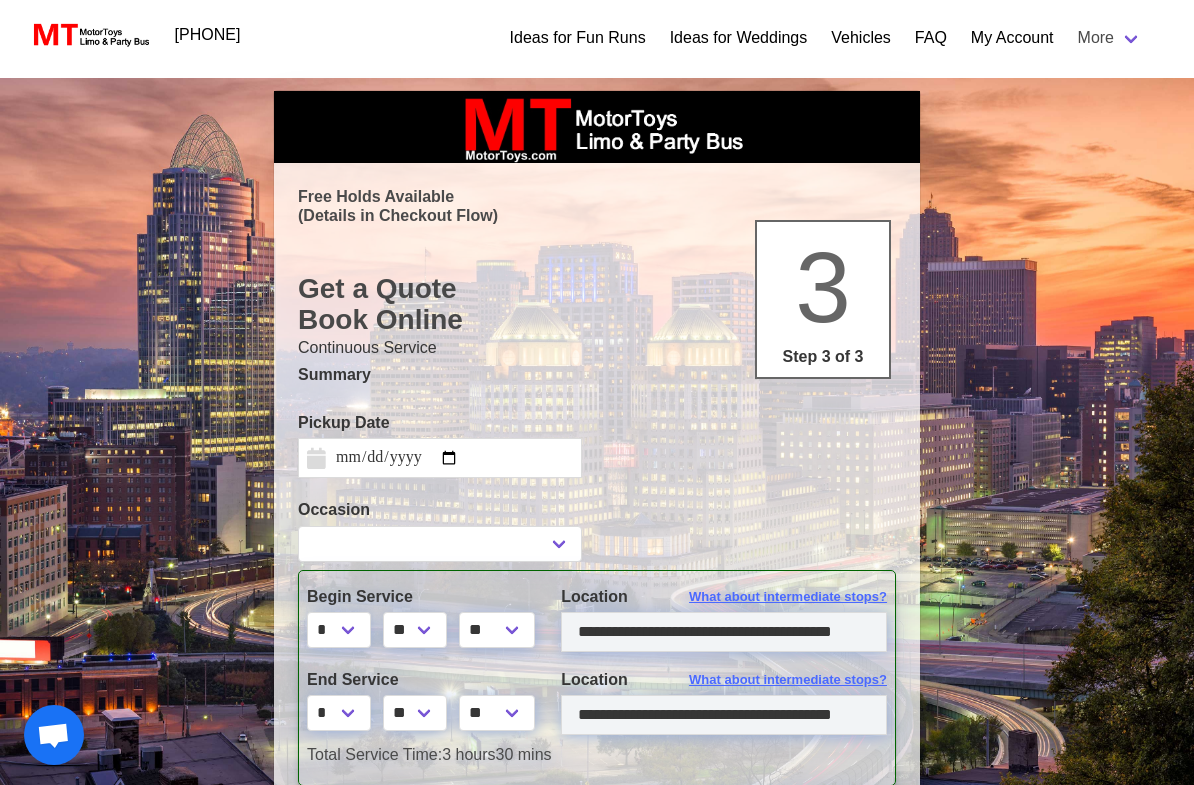 type on "**********" 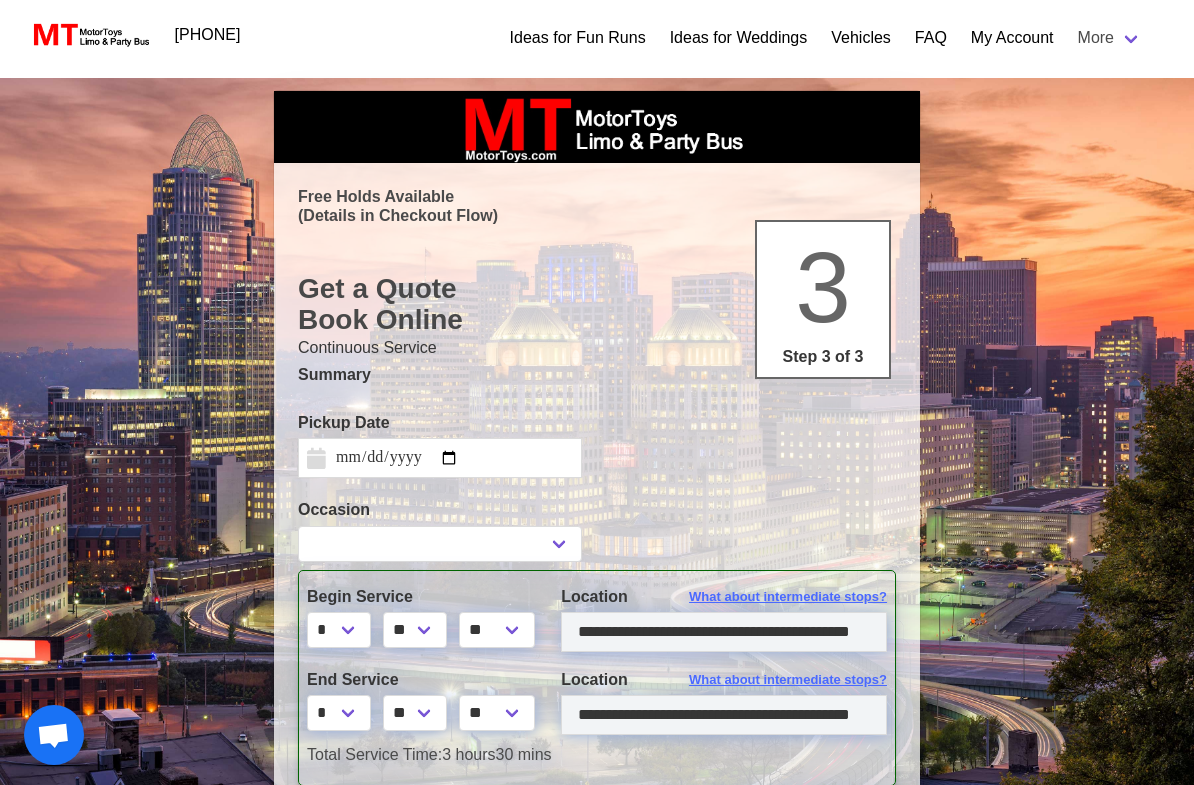 select 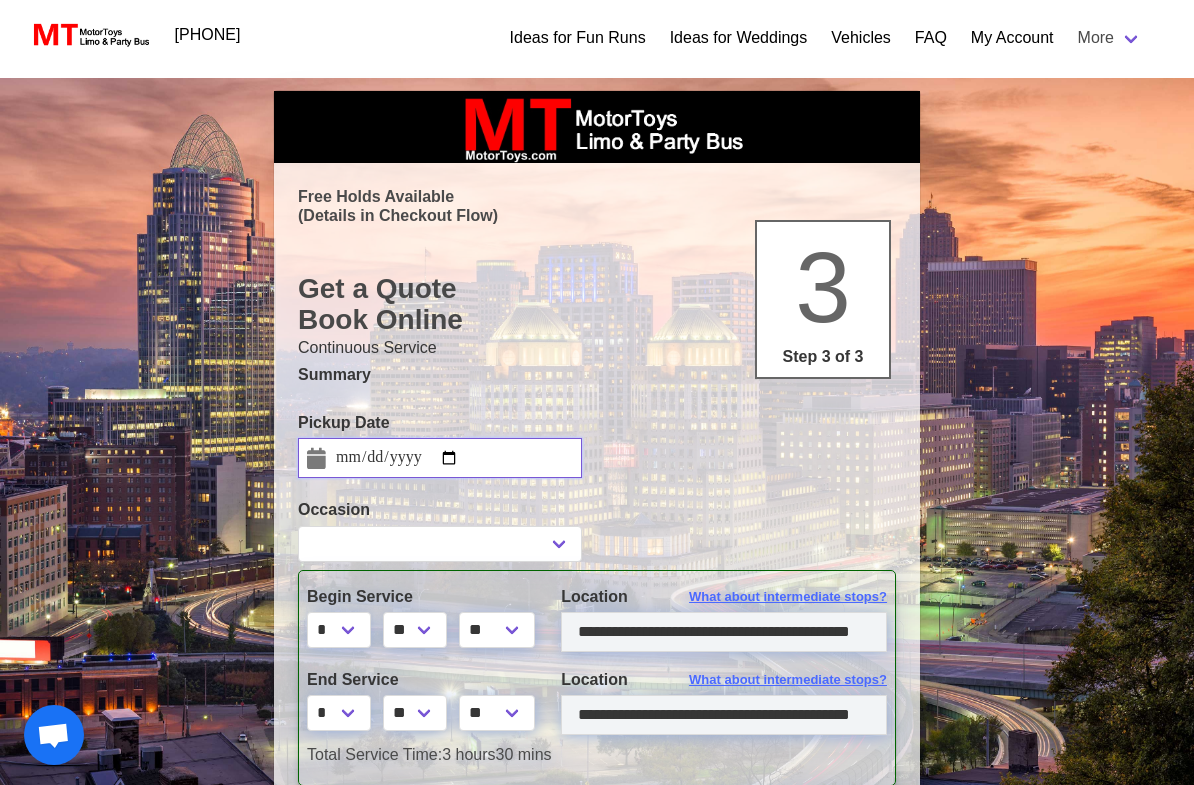 click on "**********" at bounding box center [440, 458] 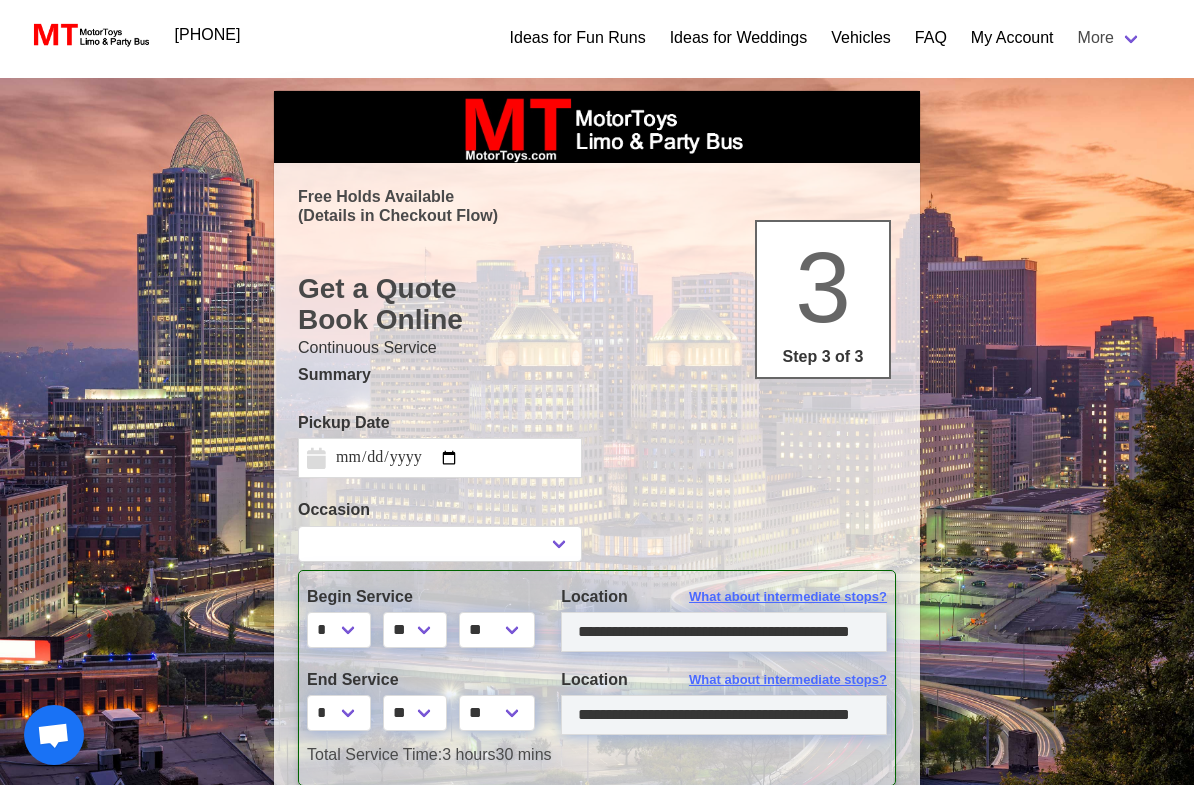 click on "Vehicles" at bounding box center (861, 38) 